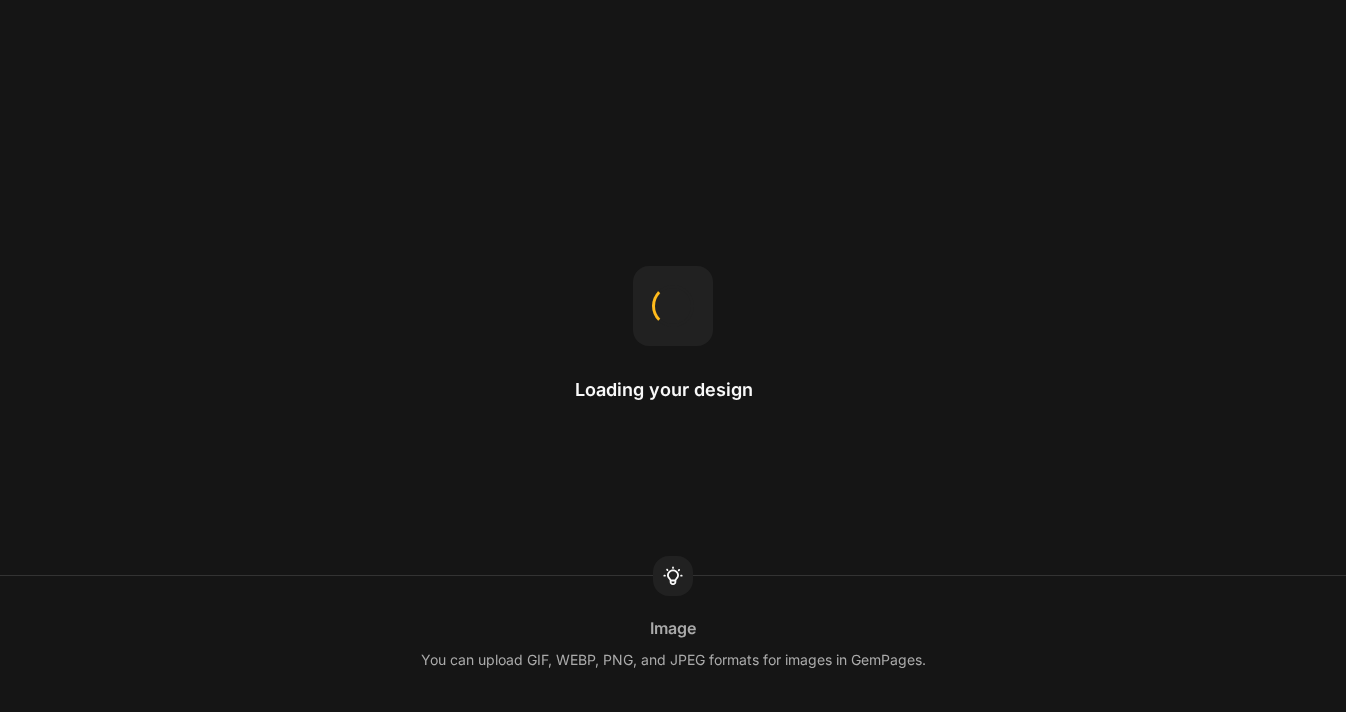 scroll, scrollTop: 0, scrollLeft: 0, axis: both 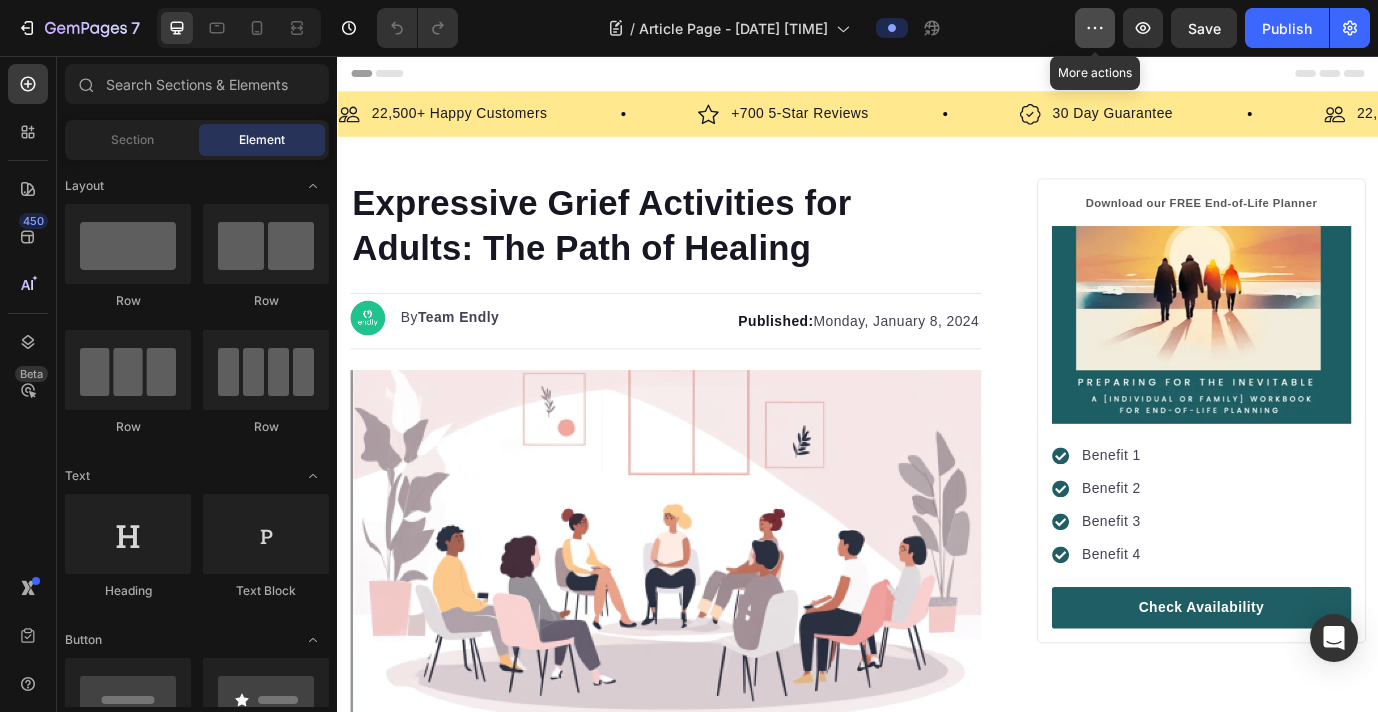 click 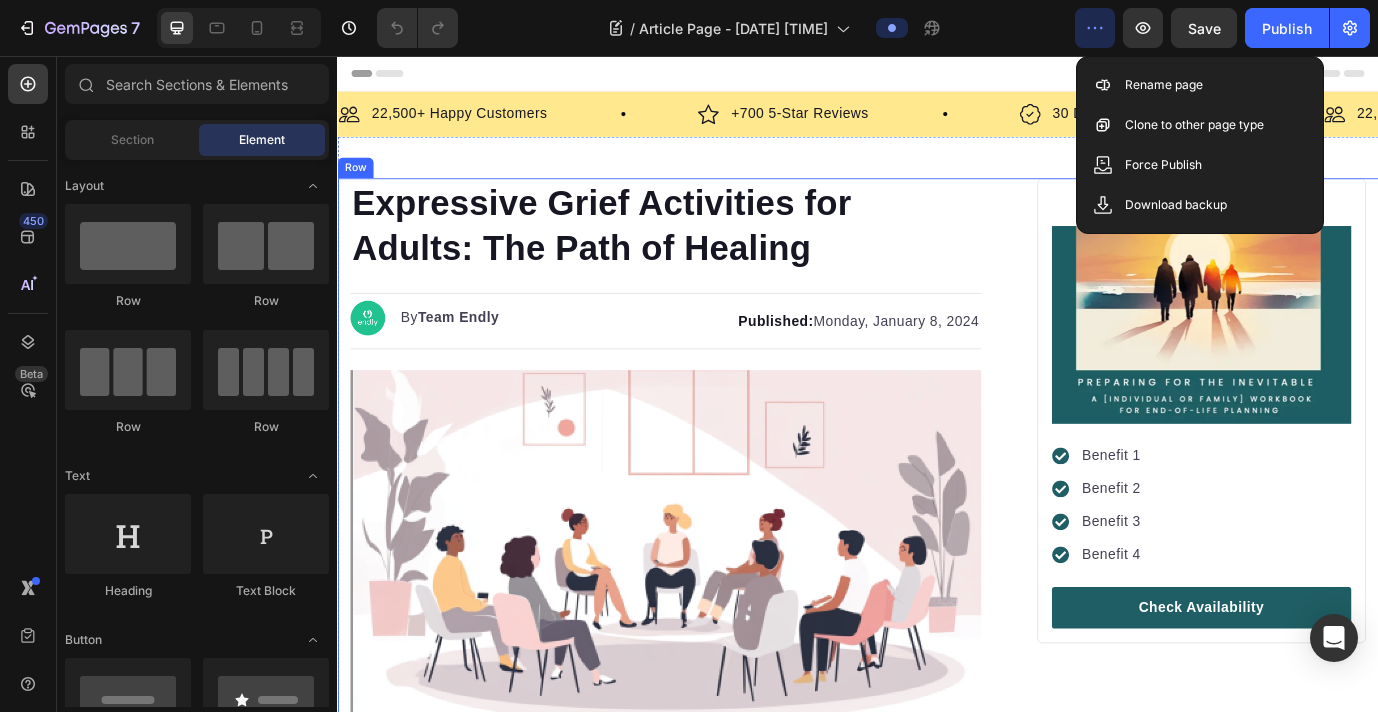 type 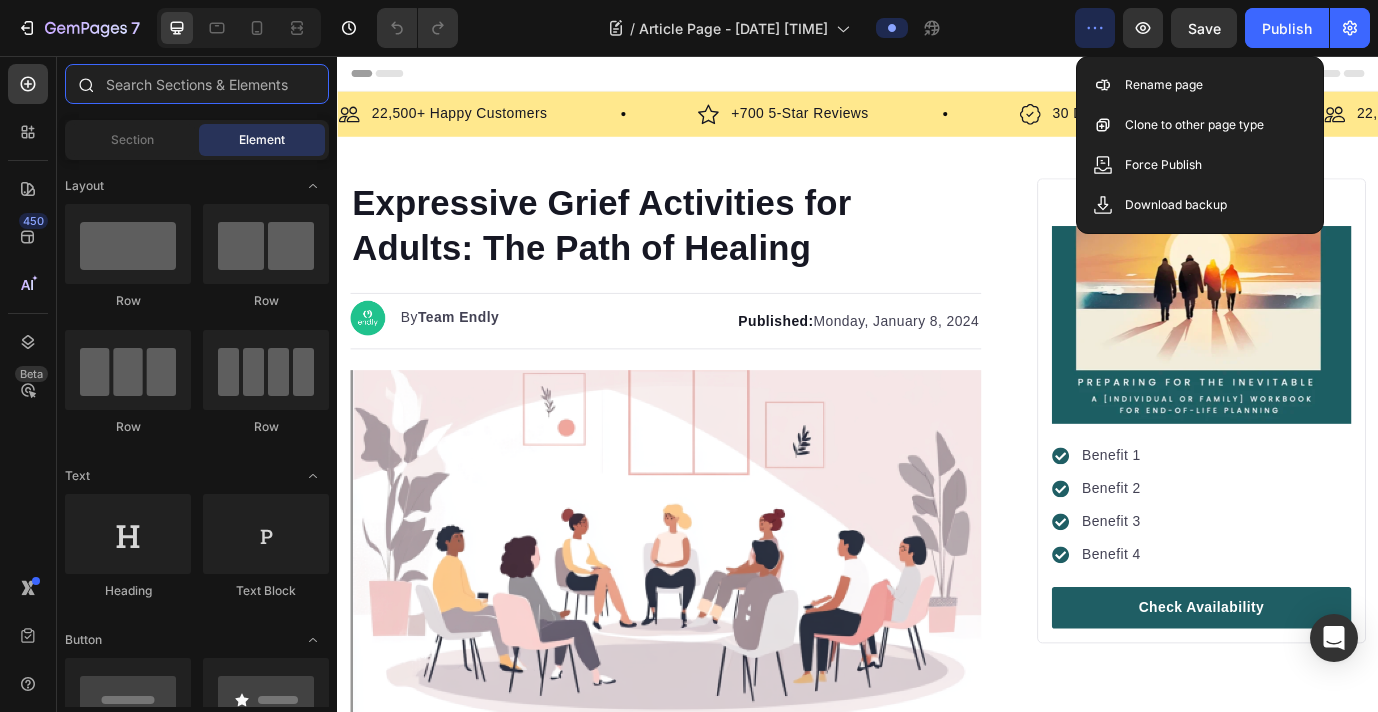 click at bounding box center (197, 84) 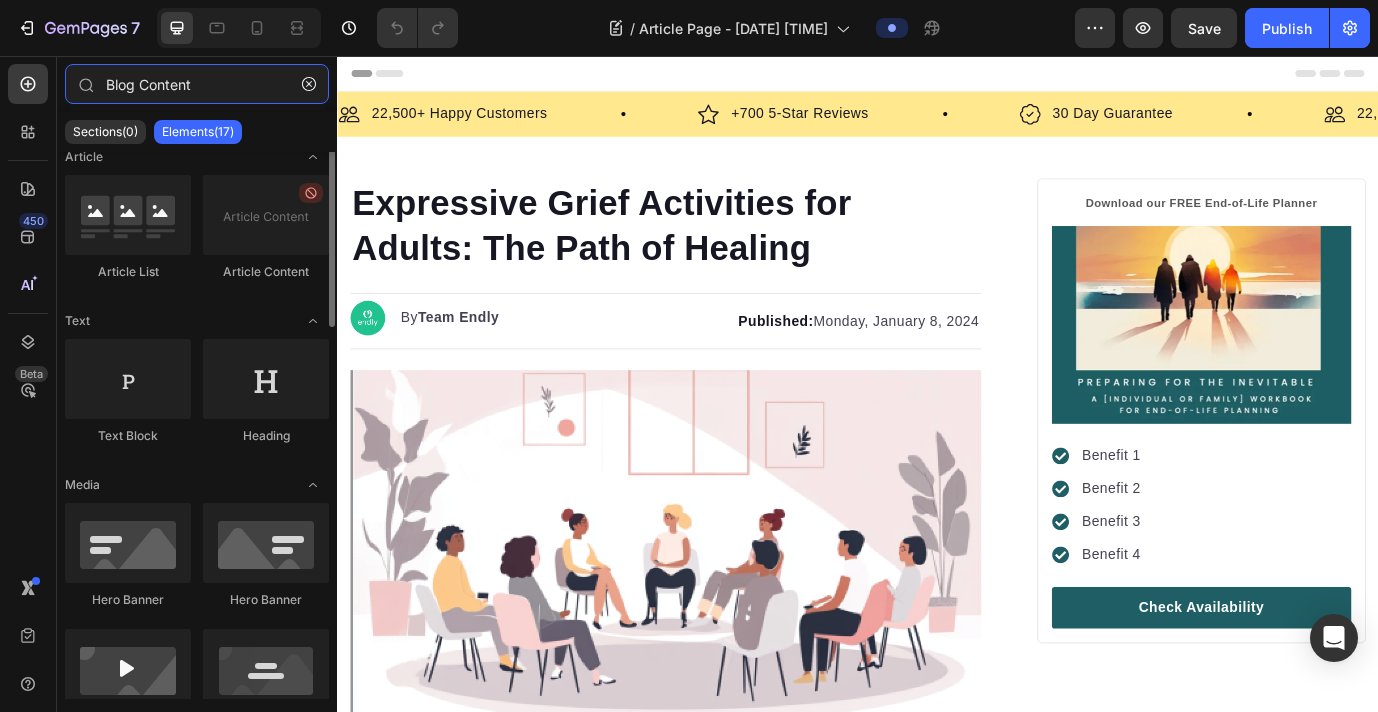 scroll, scrollTop: 0, scrollLeft: 0, axis: both 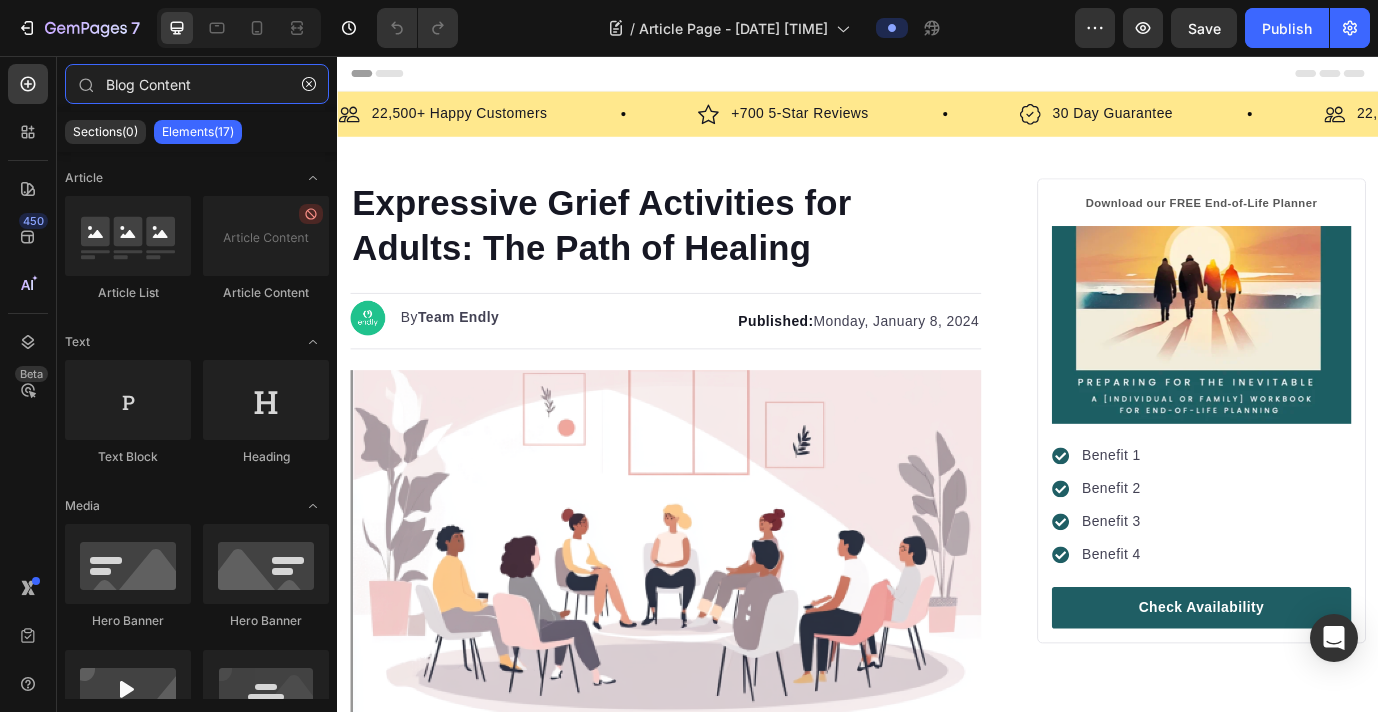 drag, startPoint x: 136, startPoint y: 85, endPoint x: 7, endPoint y: 77, distance: 129.24782 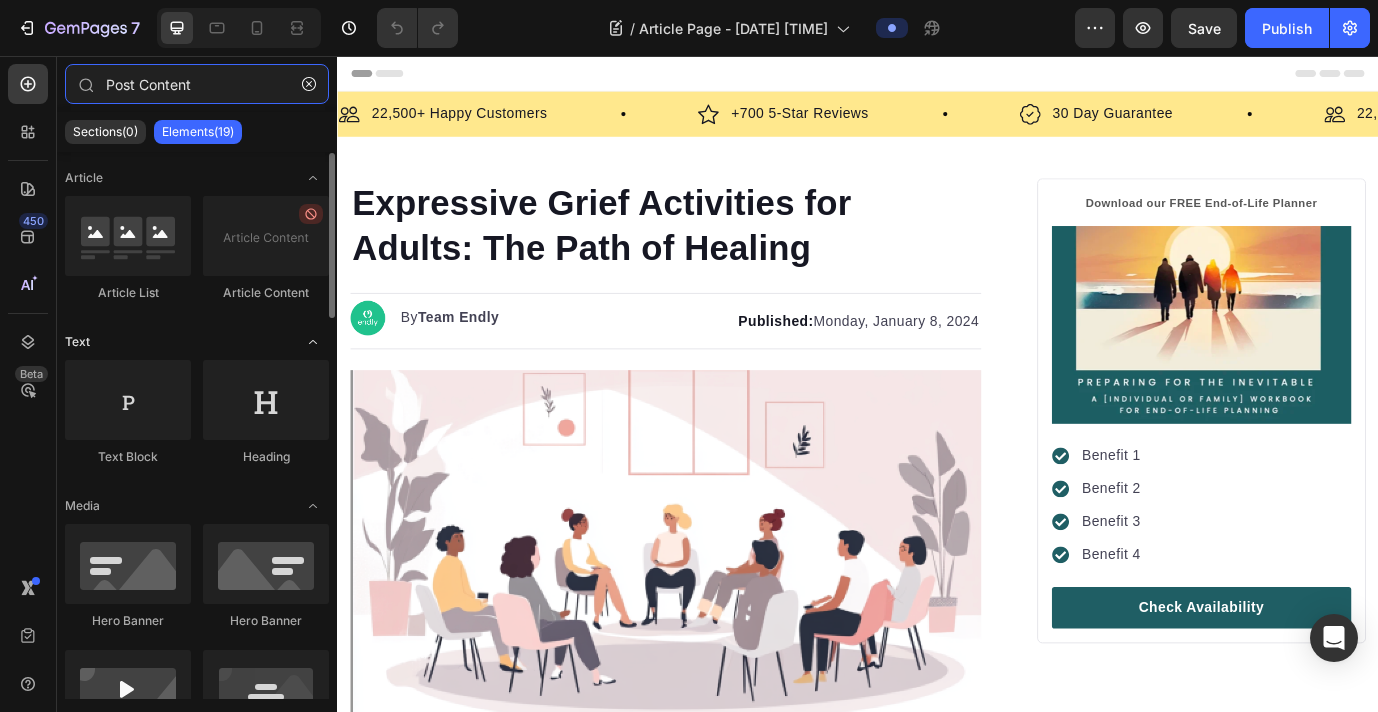 scroll, scrollTop: 3, scrollLeft: 0, axis: vertical 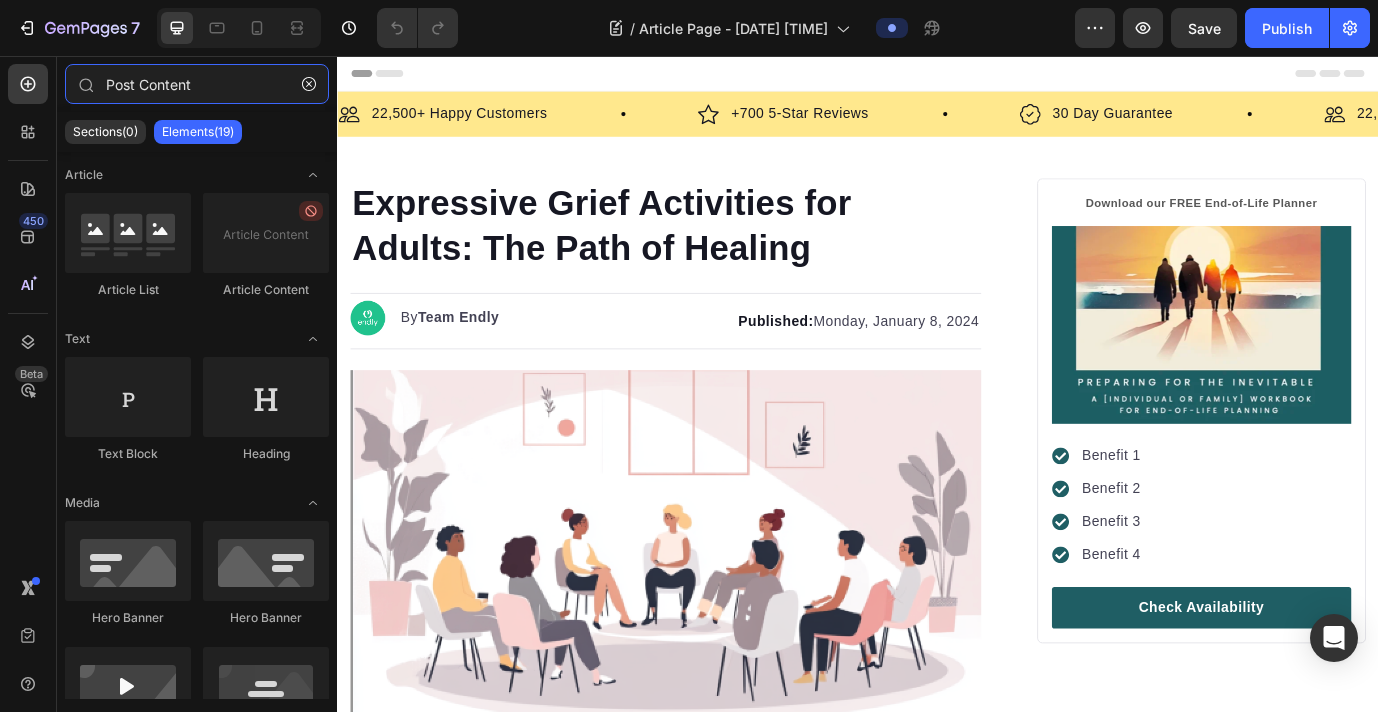 type on "Post Content" 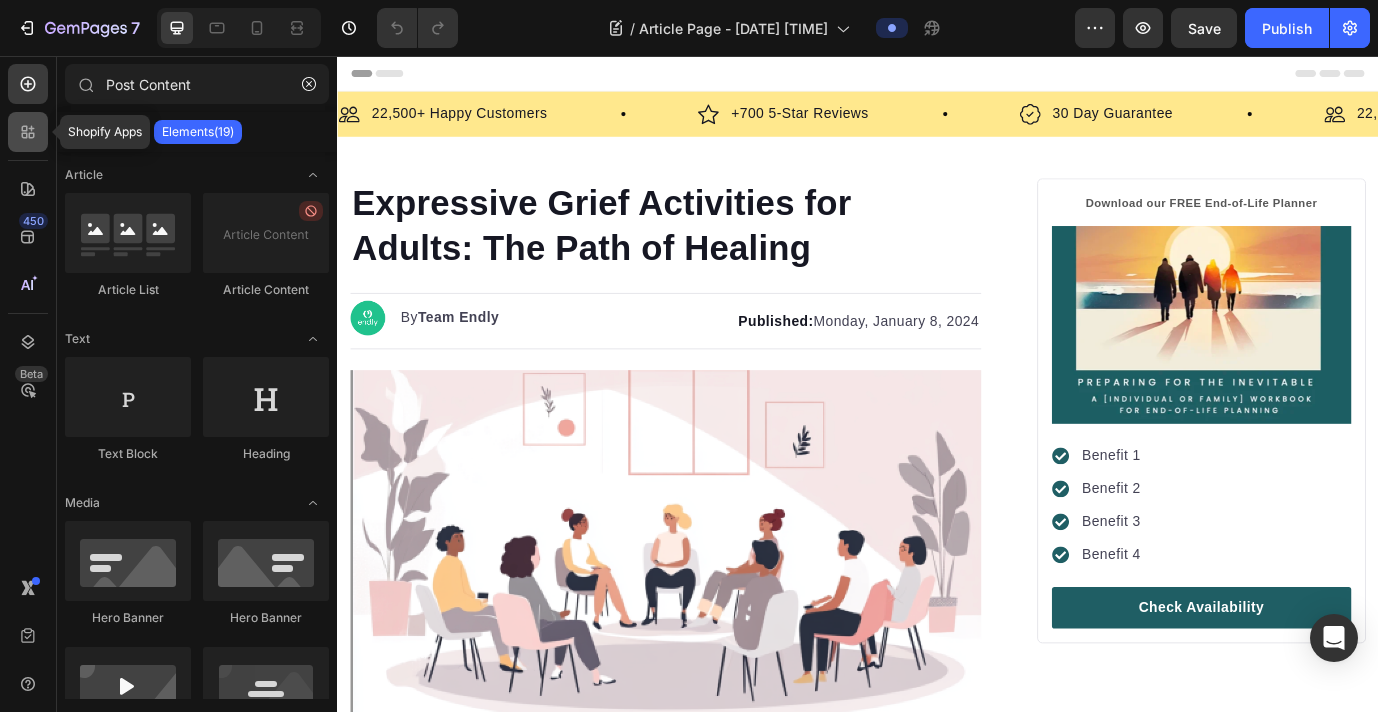 click 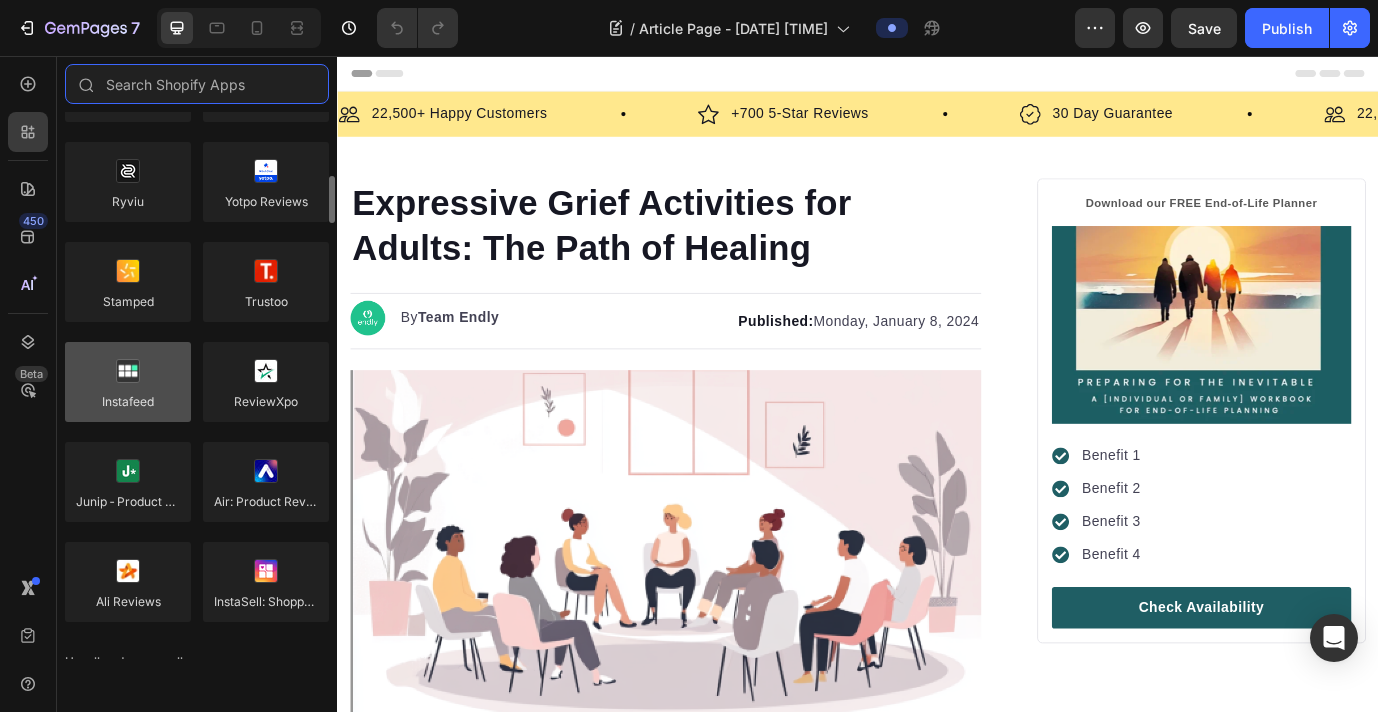 scroll, scrollTop: 439, scrollLeft: 0, axis: vertical 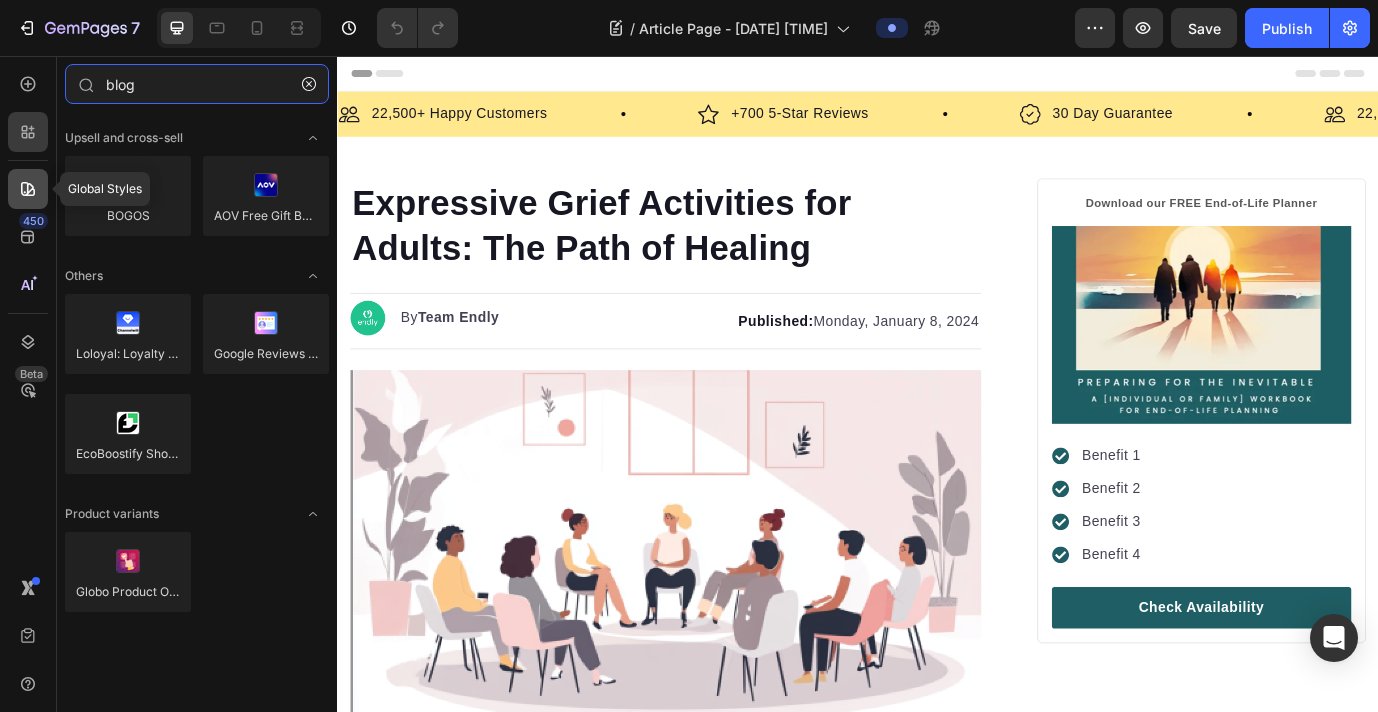 type on "blog" 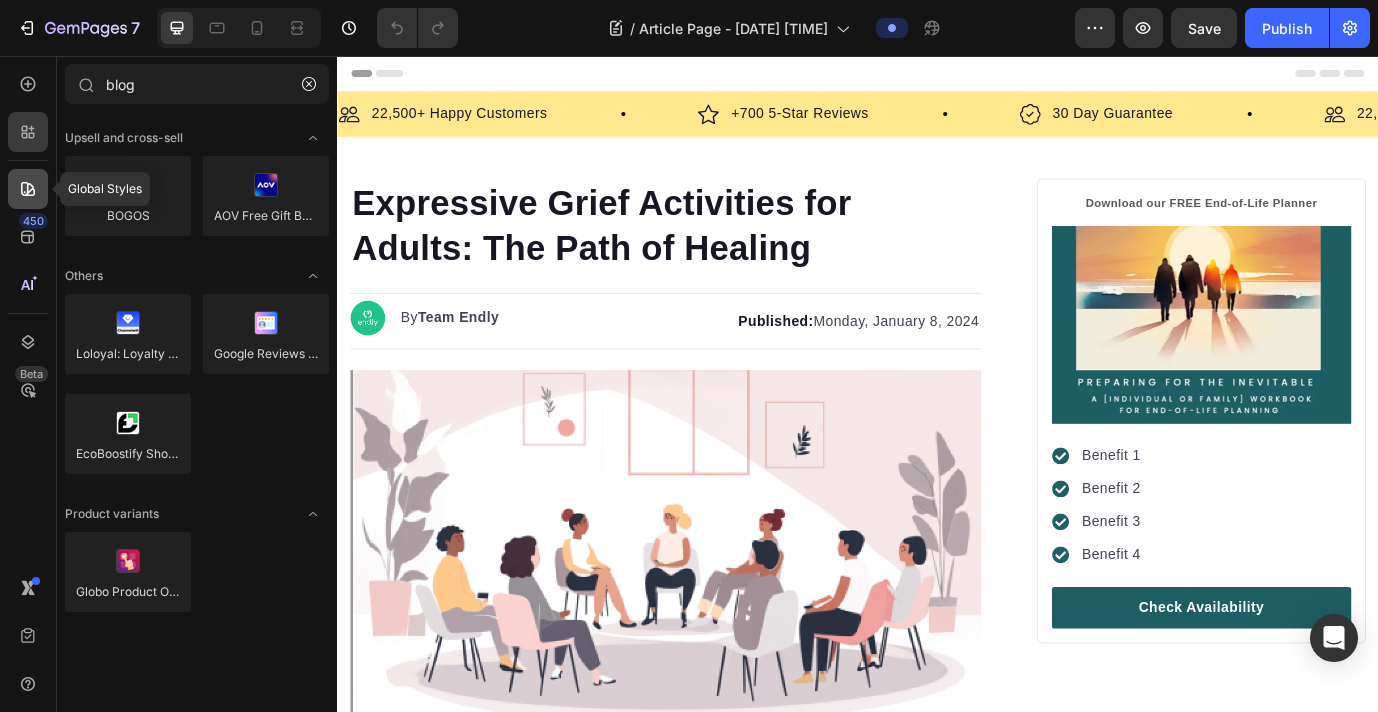 click 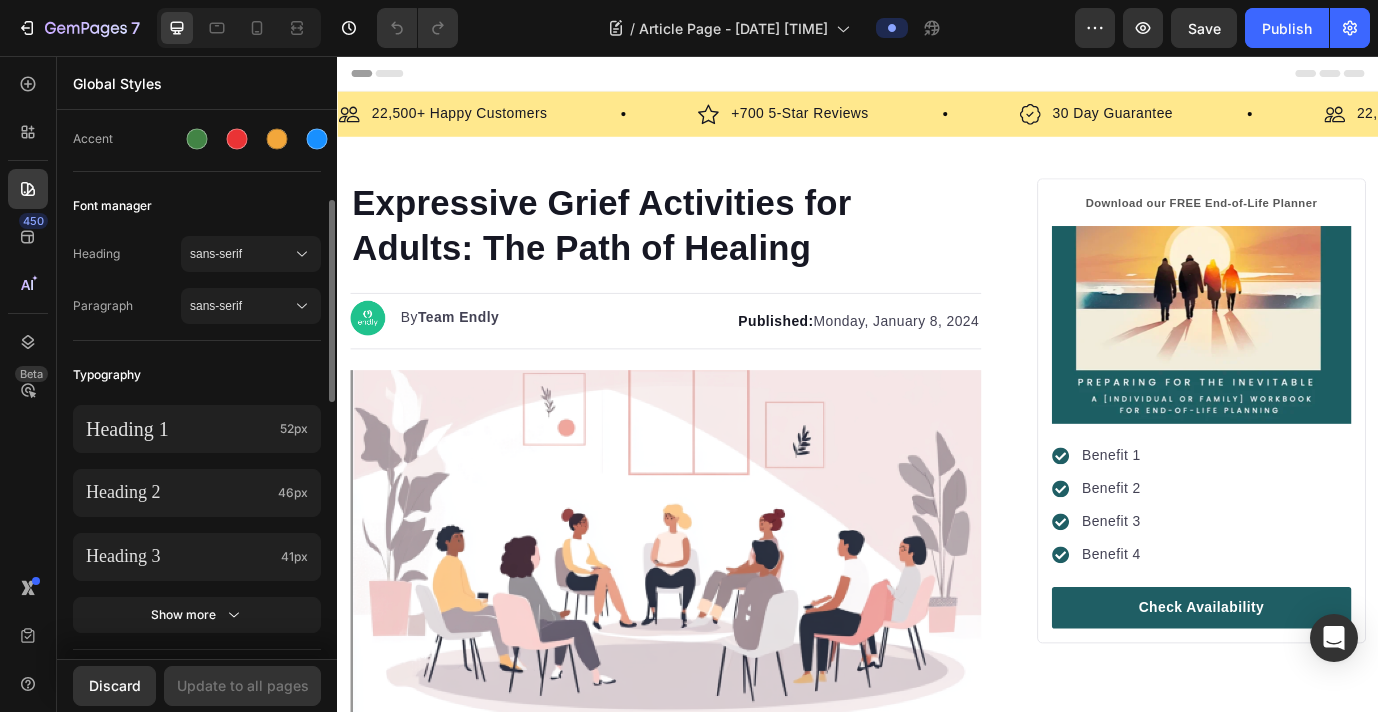 scroll, scrollTop: 238, scrollLeft: 0, axis: vertical 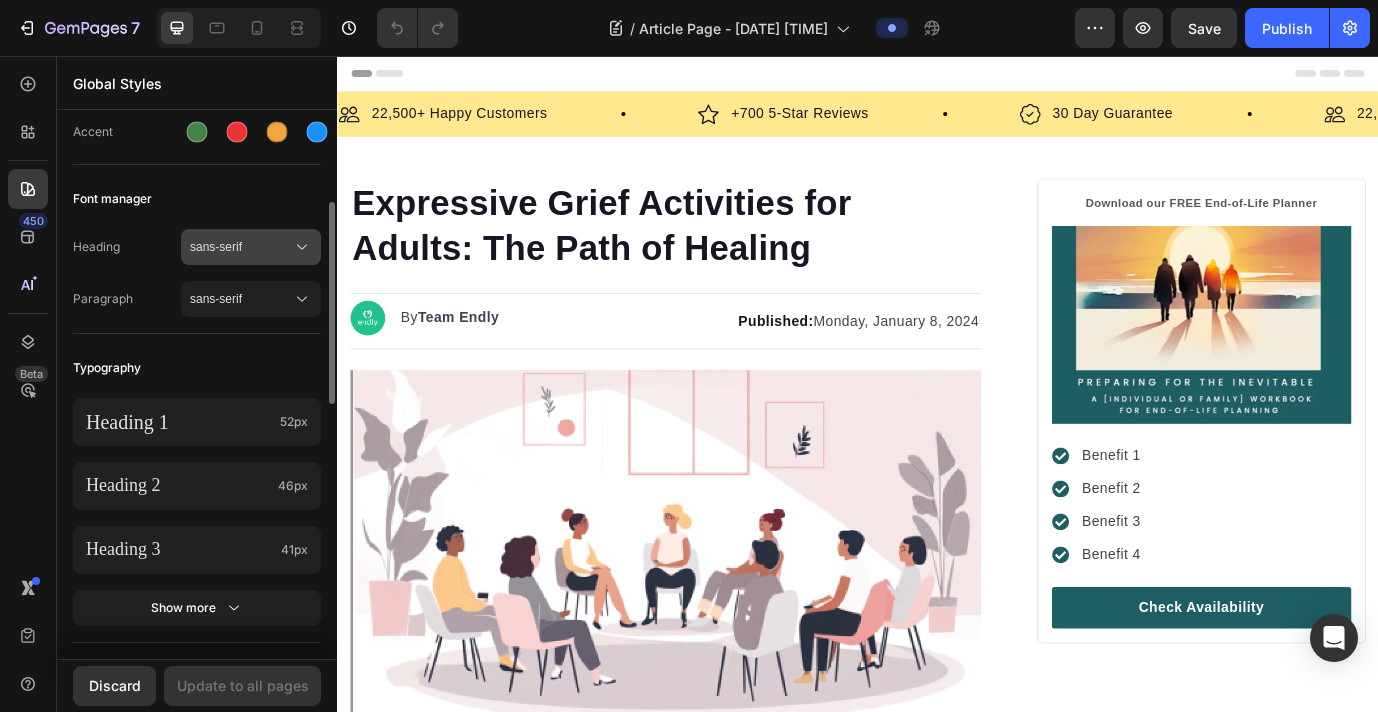 click on "sans-serif" at bounding box center (241, 247) 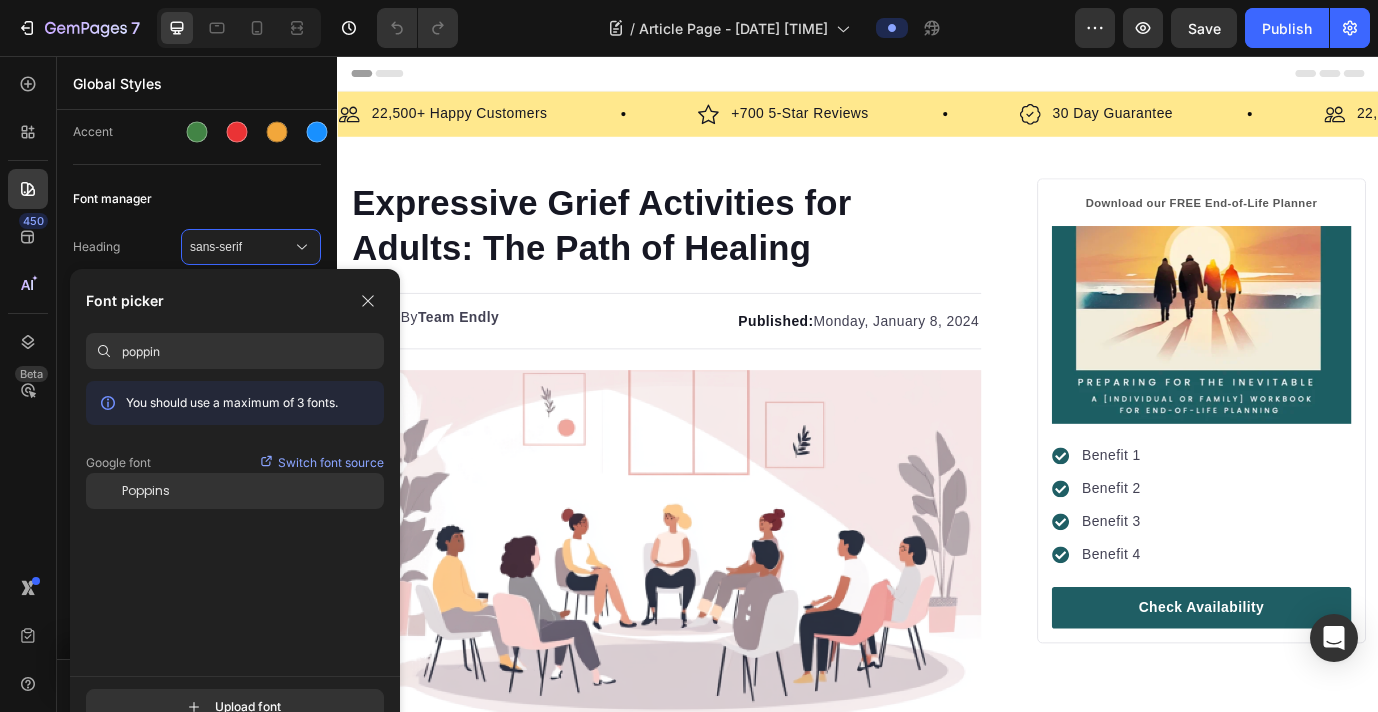 type on "poppin" 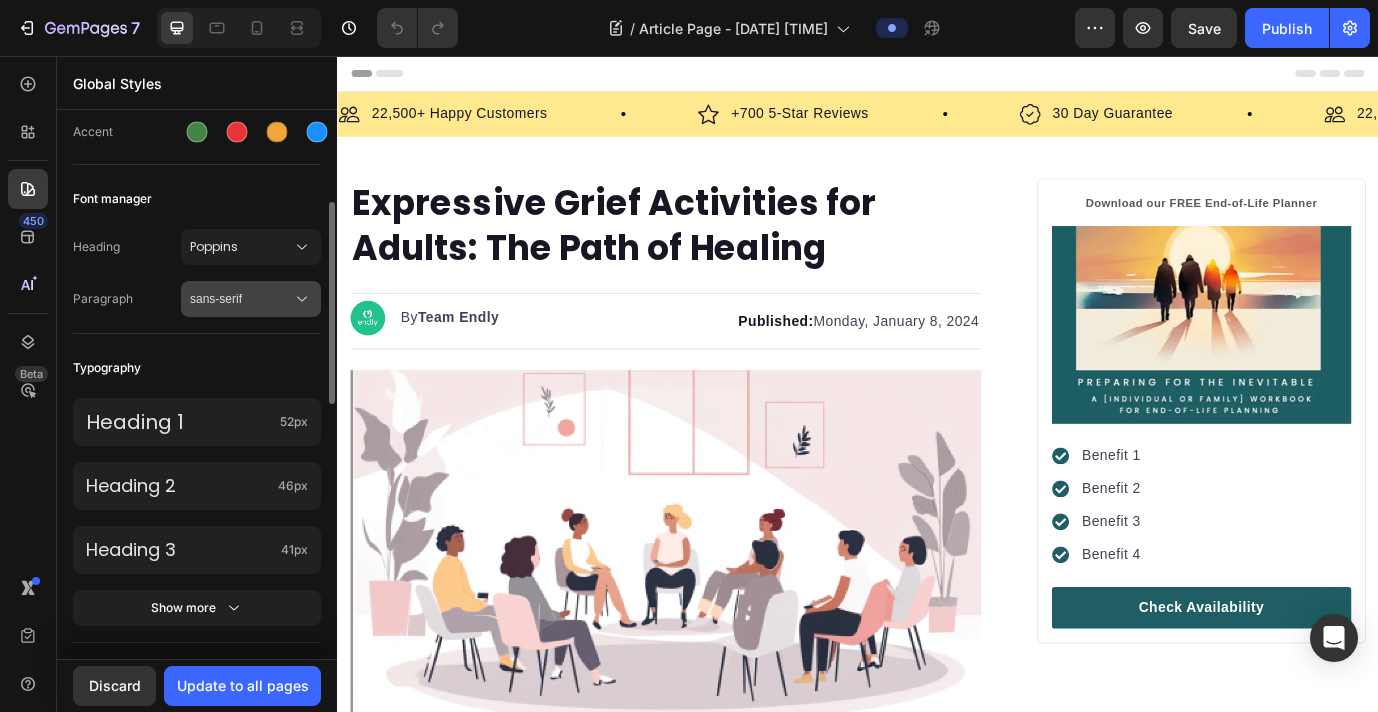 click on "sans-serif" at bounding box center [241, 299] 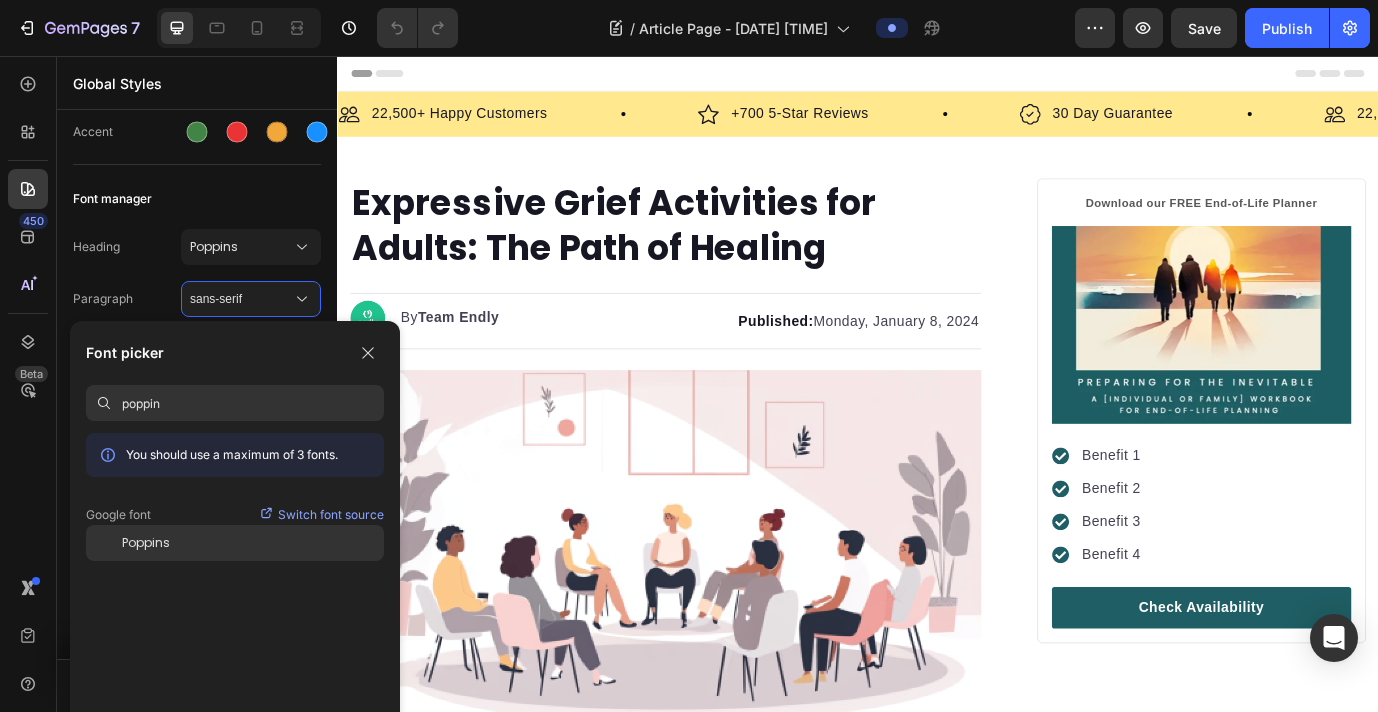 type on "poppin" 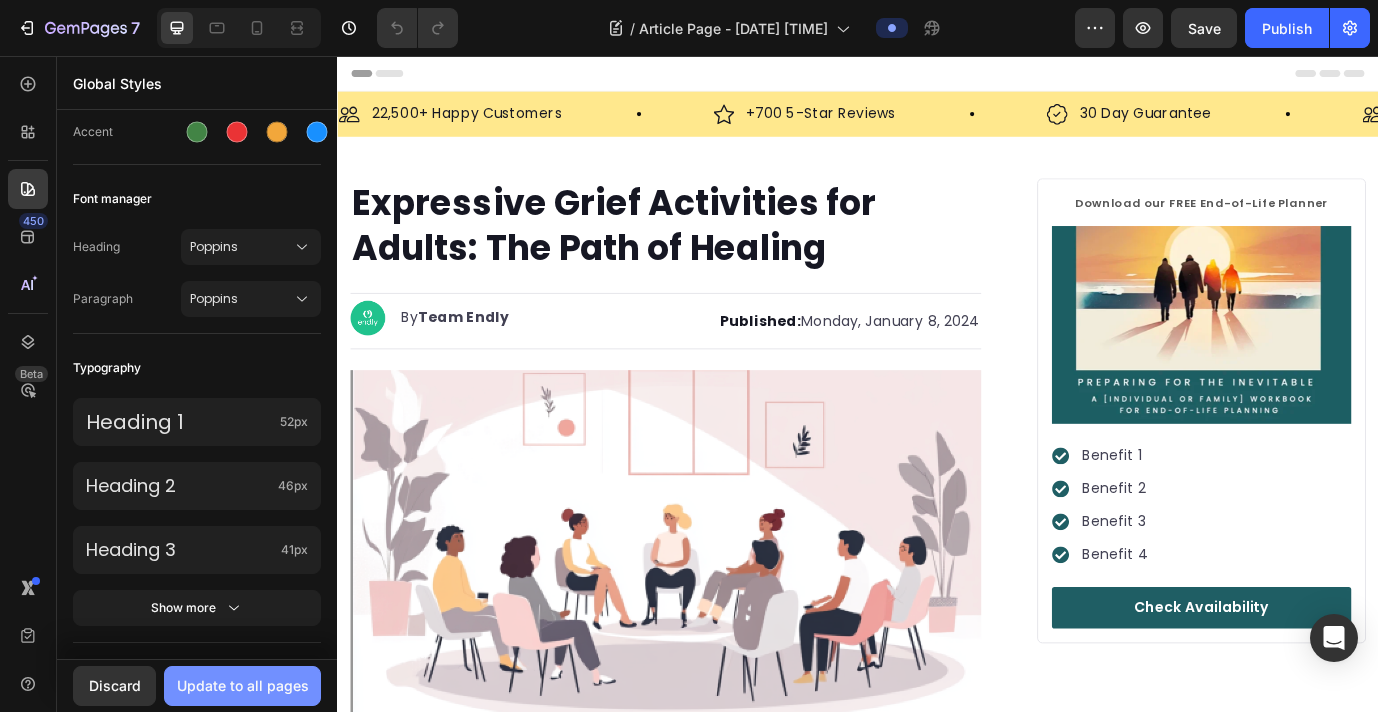 click on "Update to all pages" at bounding box center (243, 685) 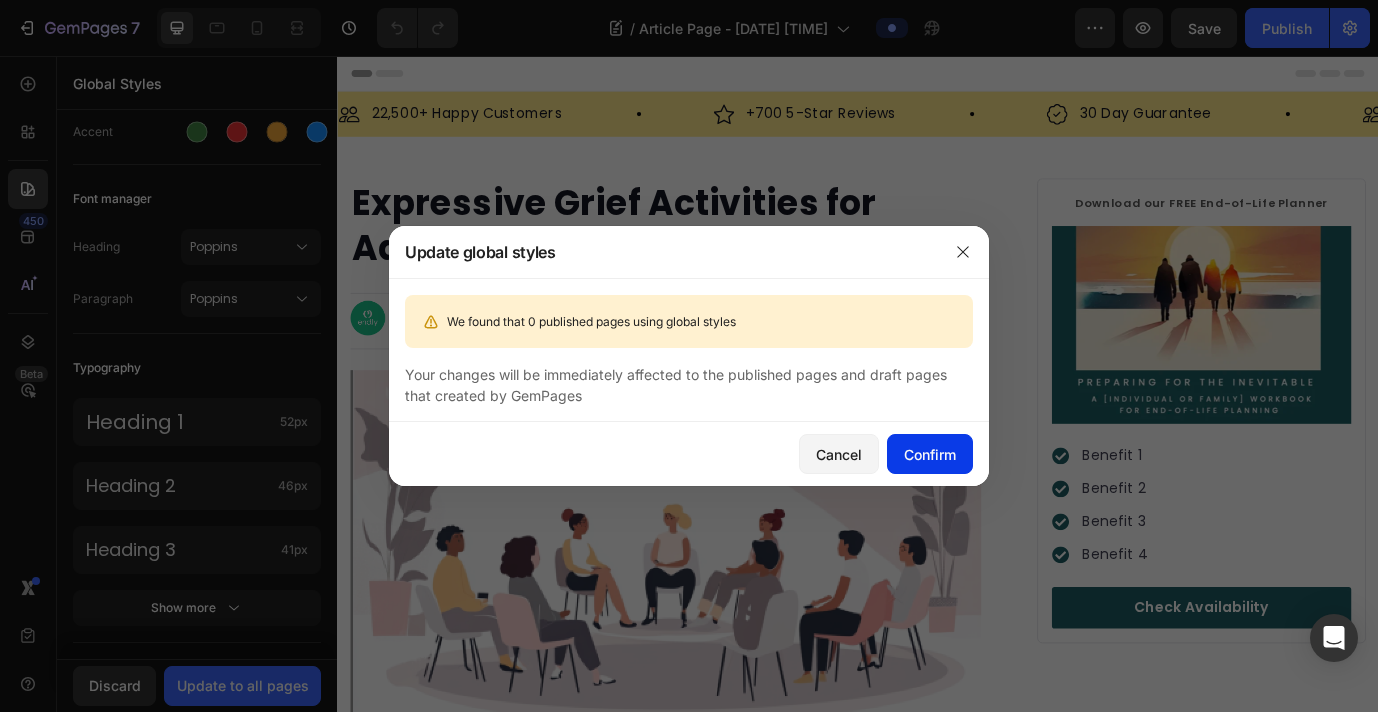 click on "Confirm" at bounding box center (930, 454) 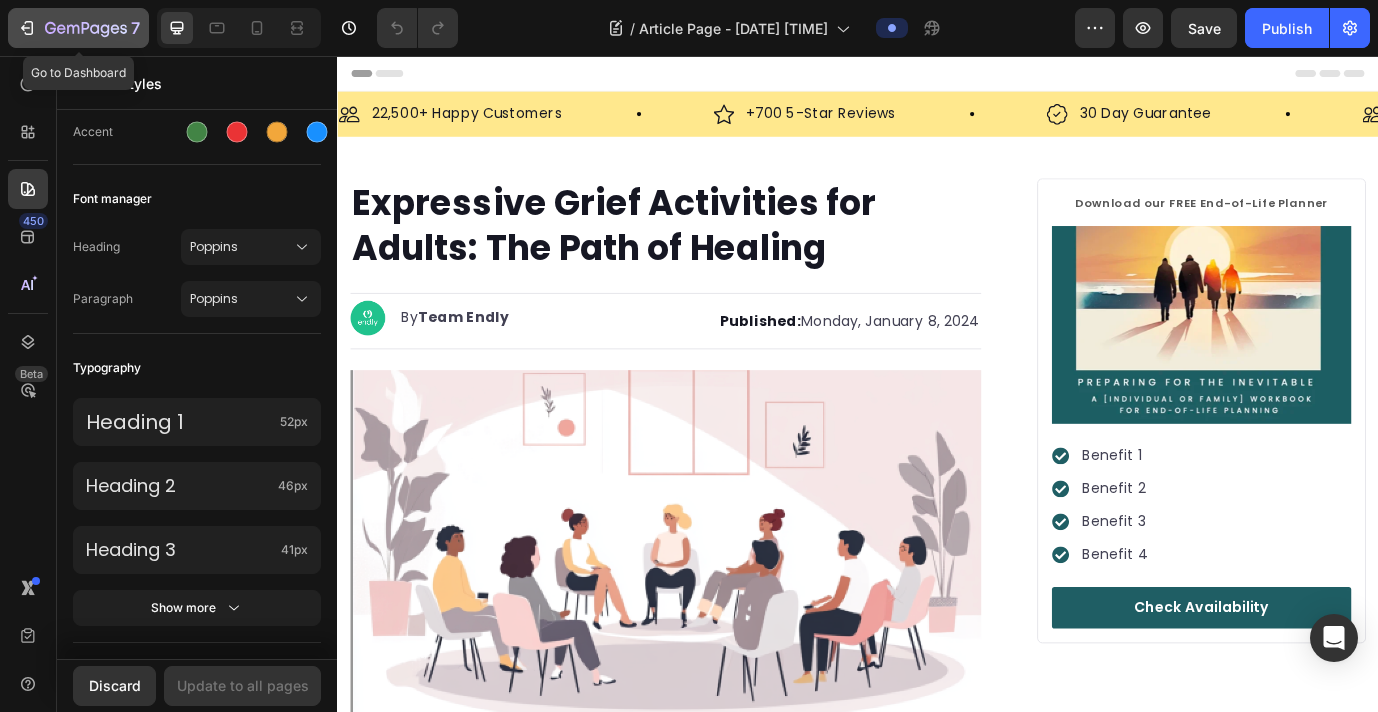 click 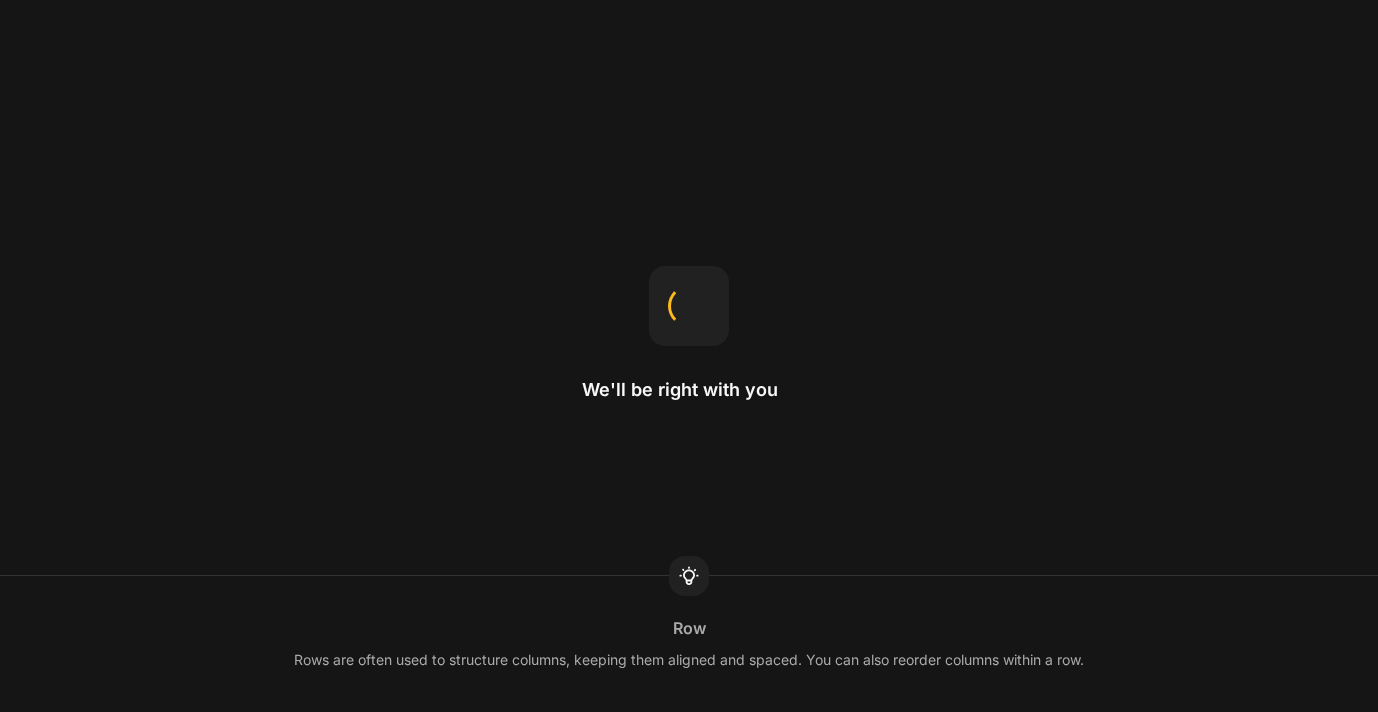 scroll, scrollTop: 0, scrollLeft: 0, axis: both 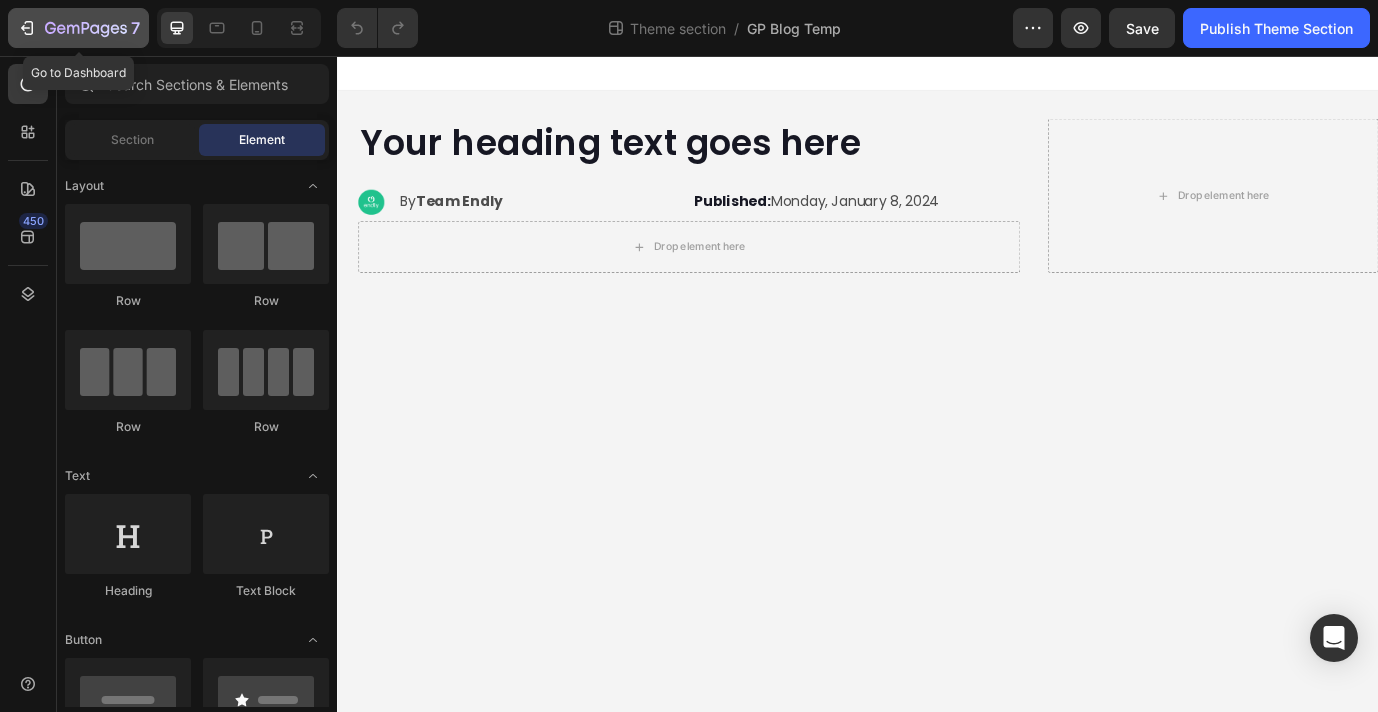 click 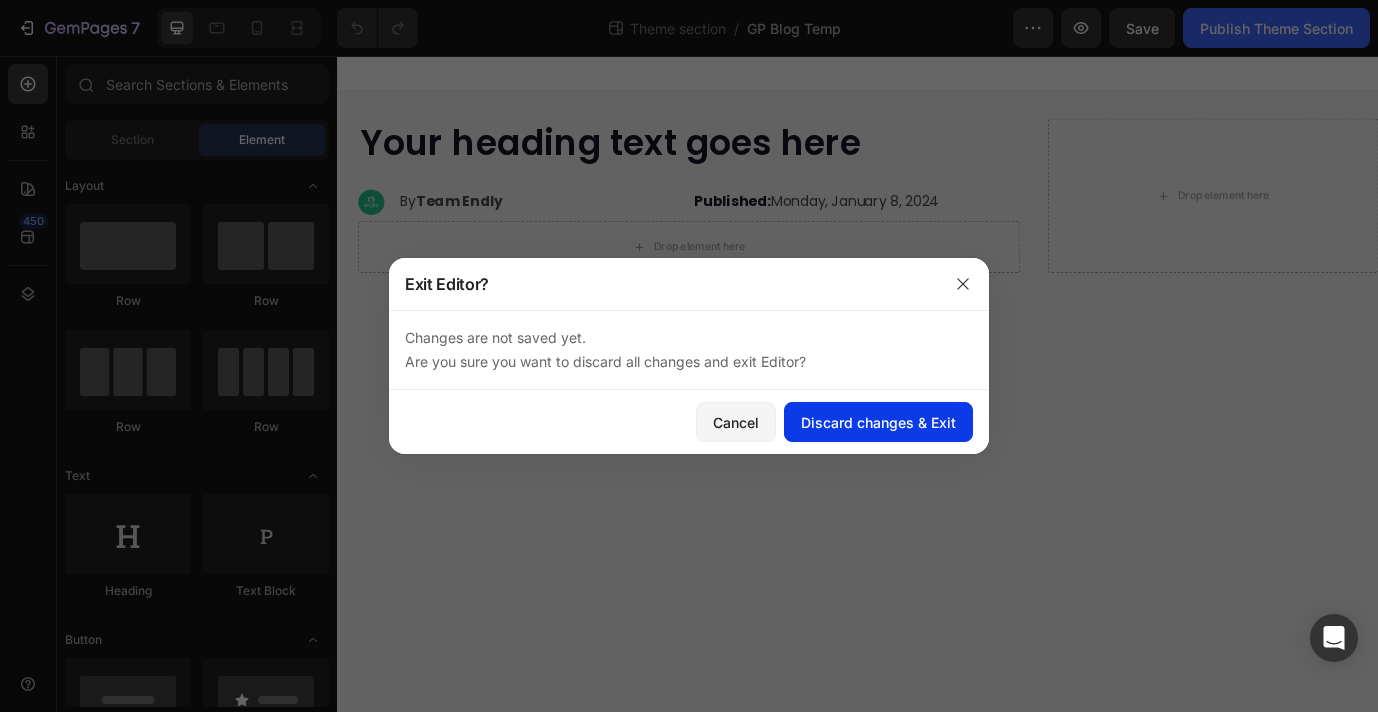 click on "Discard changes & Exit" 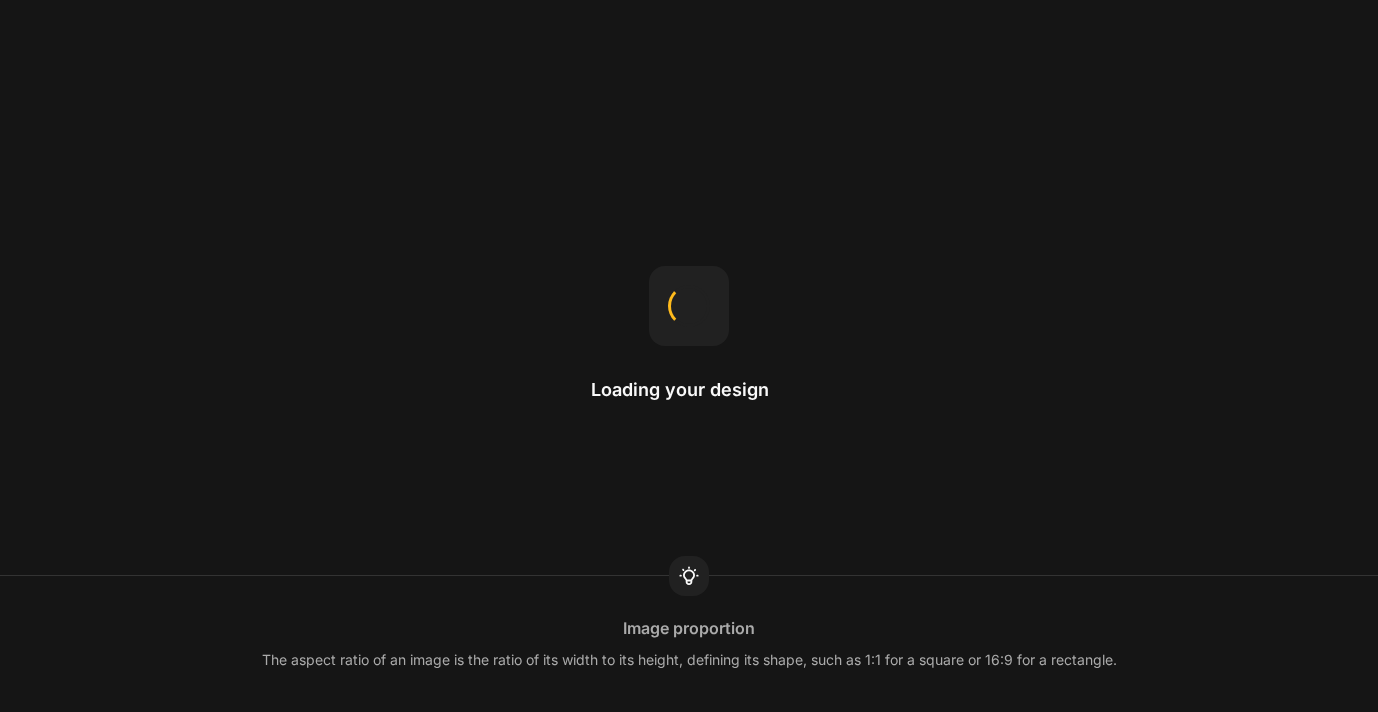 scroll, scrollTop: 0, scrollLeft: 0, axis: both 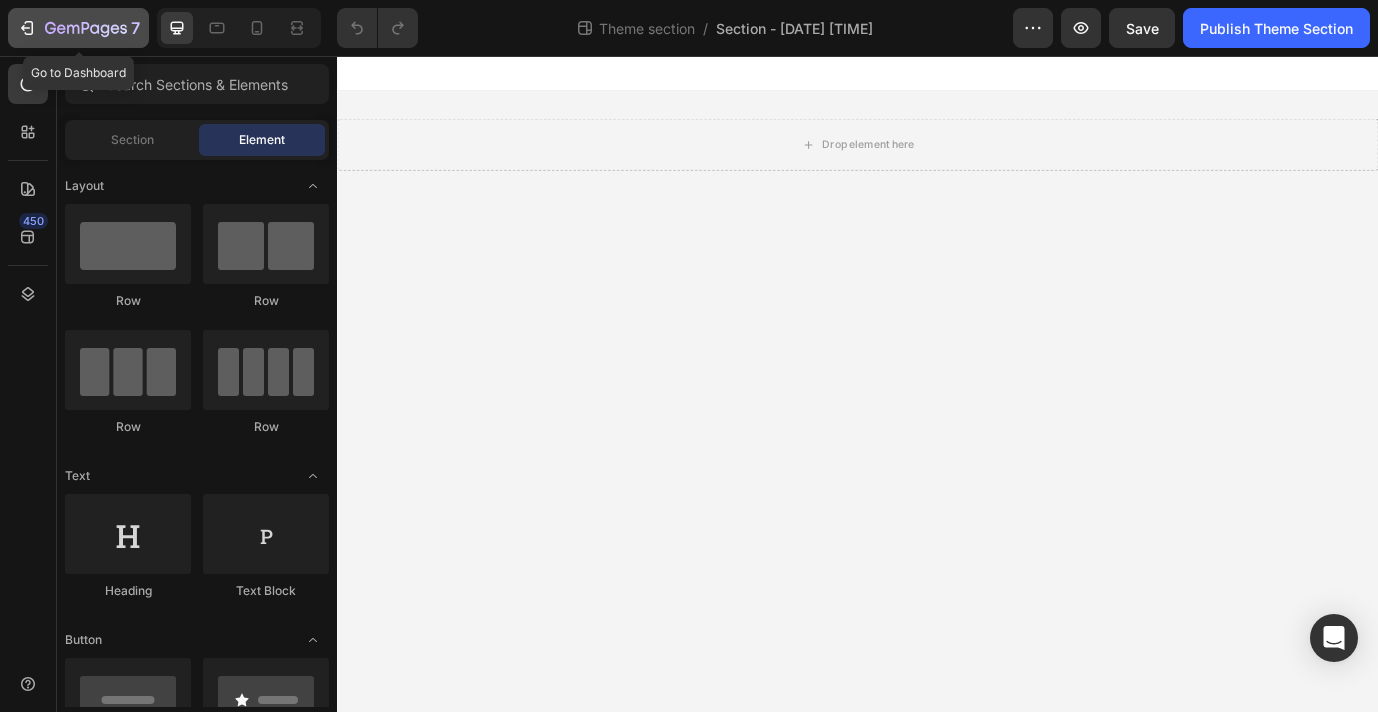 click 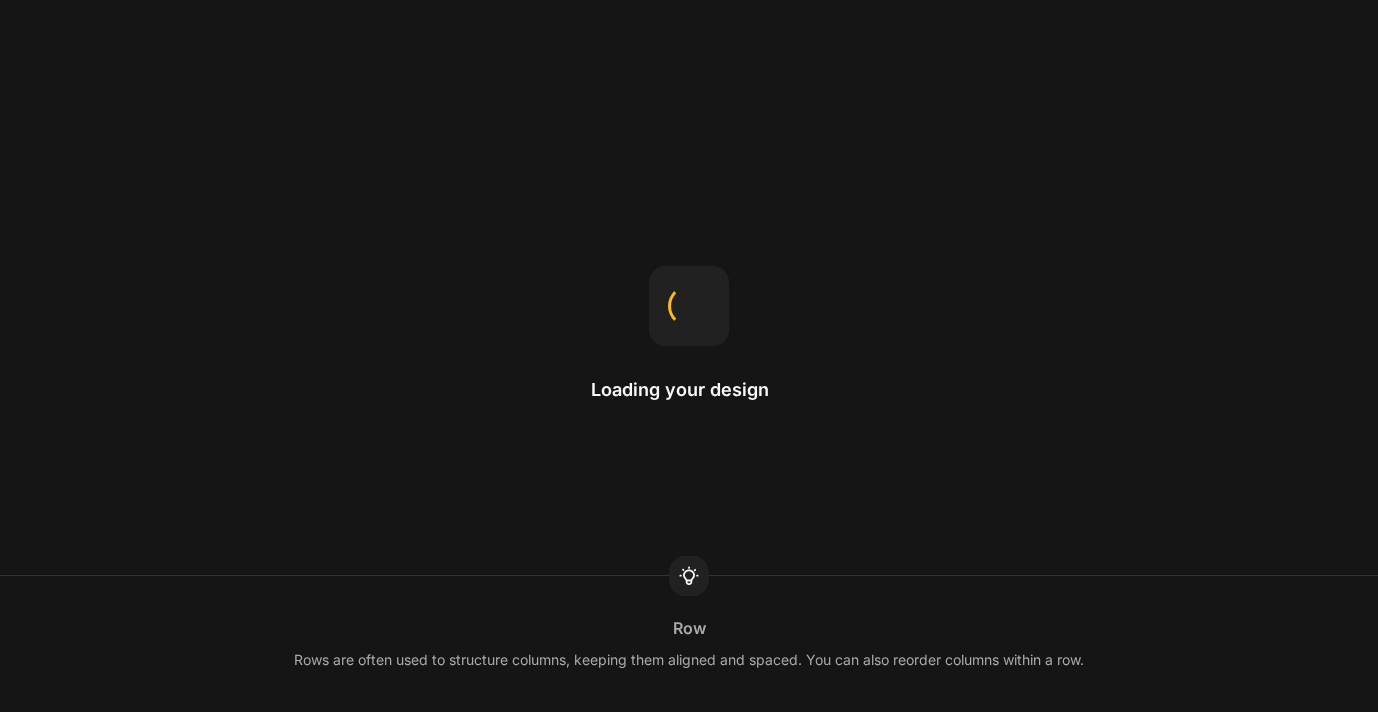 scroll, scrollTop: 0, scrollLeft: 0, axis: both 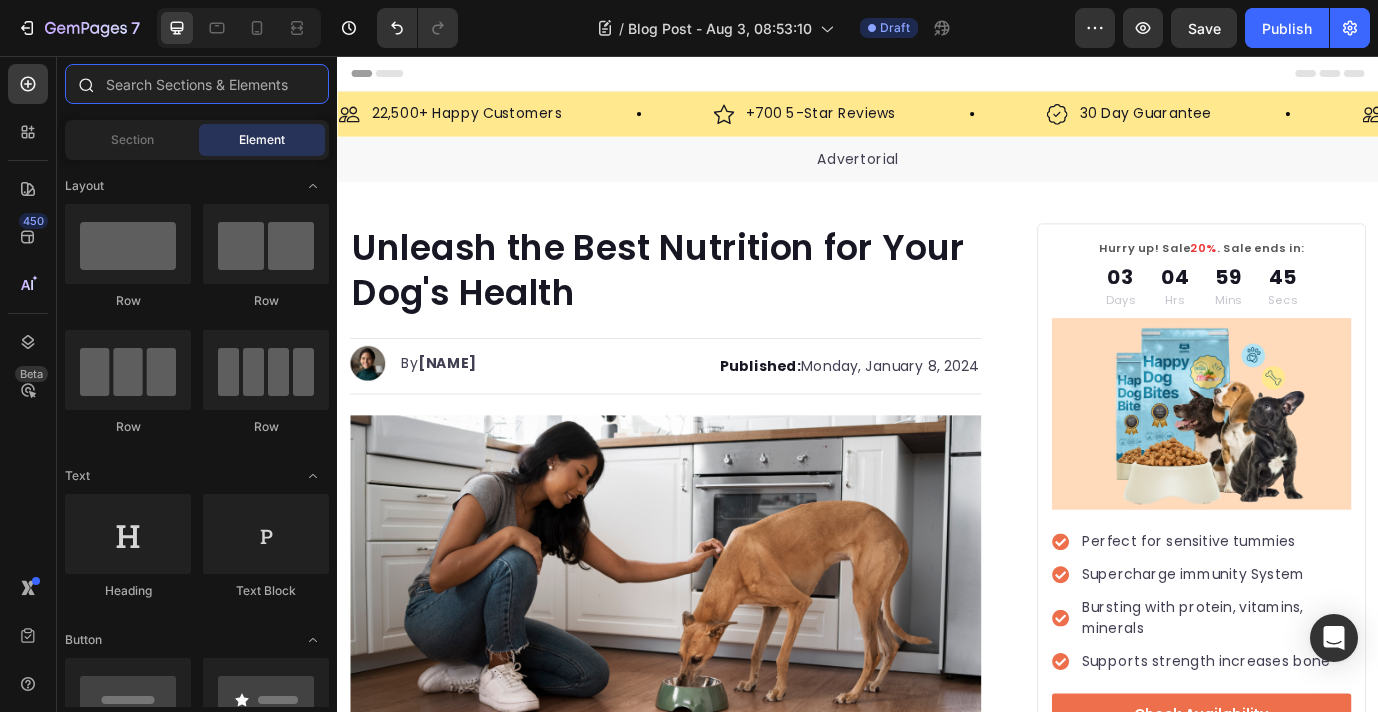 click at bounding box center [197, 84] 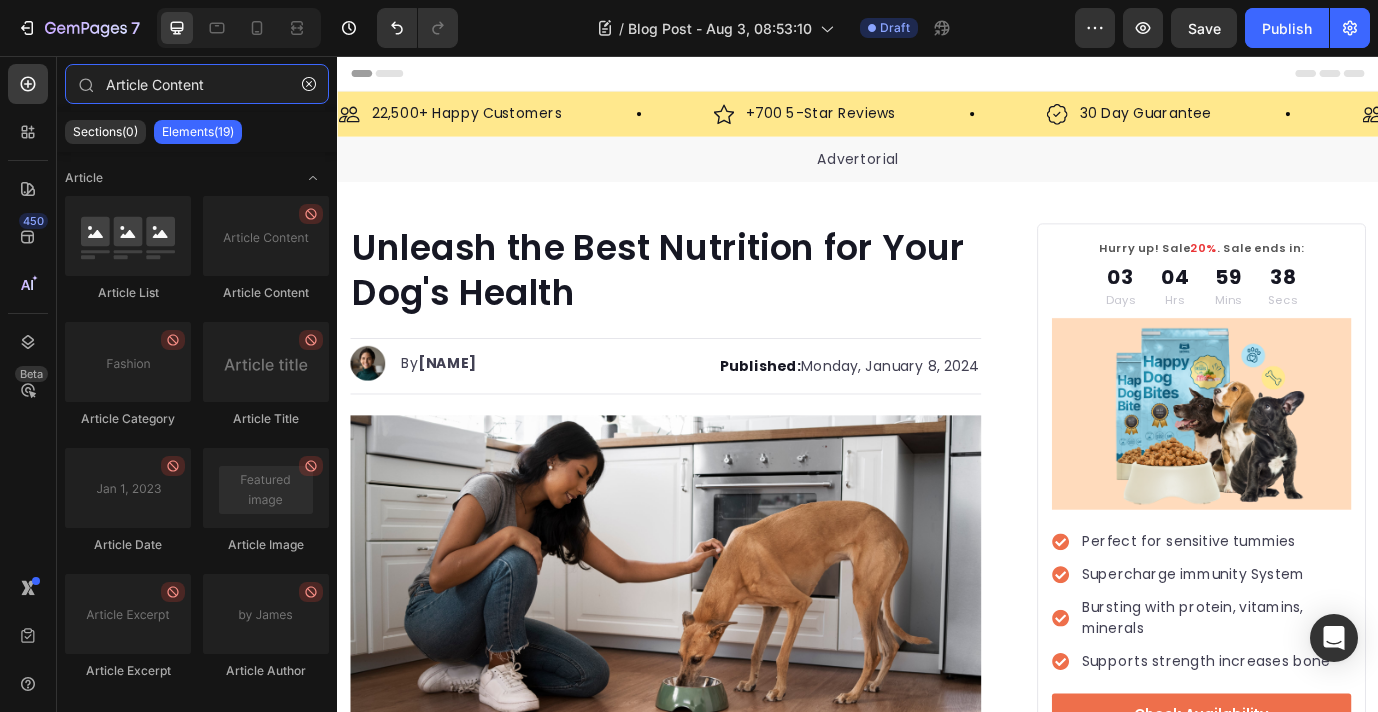 type on "Article Content" 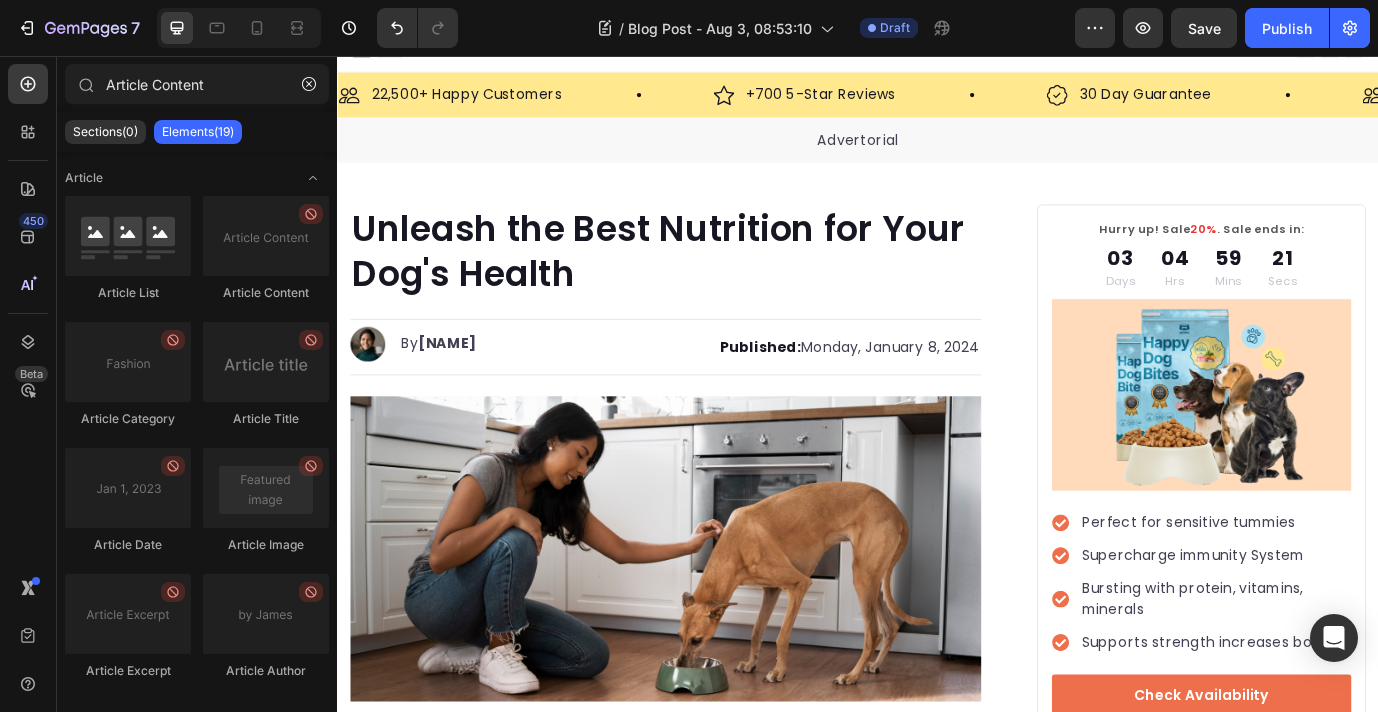 scroll, scrollTop: 24, scrollLeft: 0, axis: vertical 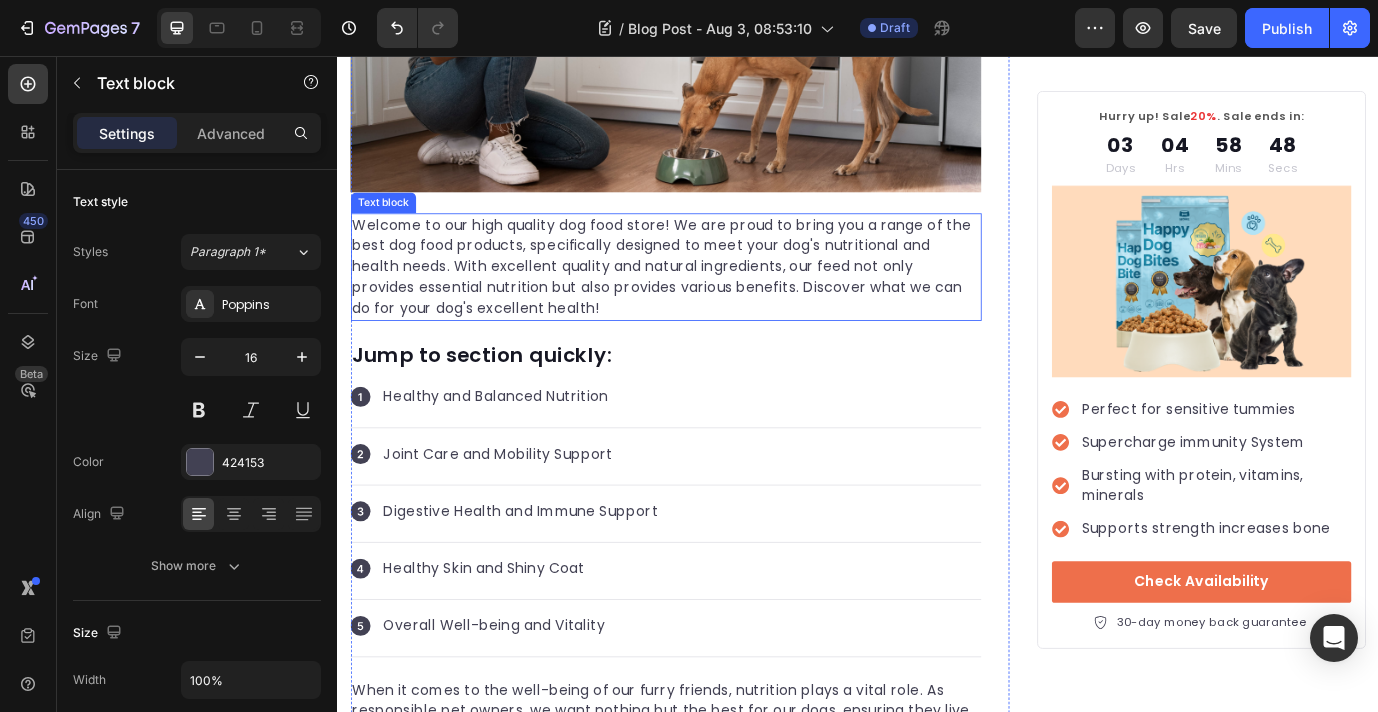 click on "Welcome to our high quality dog food store! We are proud to bring you a range of the best dog food products, specifically designed to meet your dog's nutritional and health needs. With excellent quality and natural ingredients, our feed not only provides essential nutrition but also provides various benefits. Discover what we can do for your dog's excellent health!" at bounding box center [715, 299] 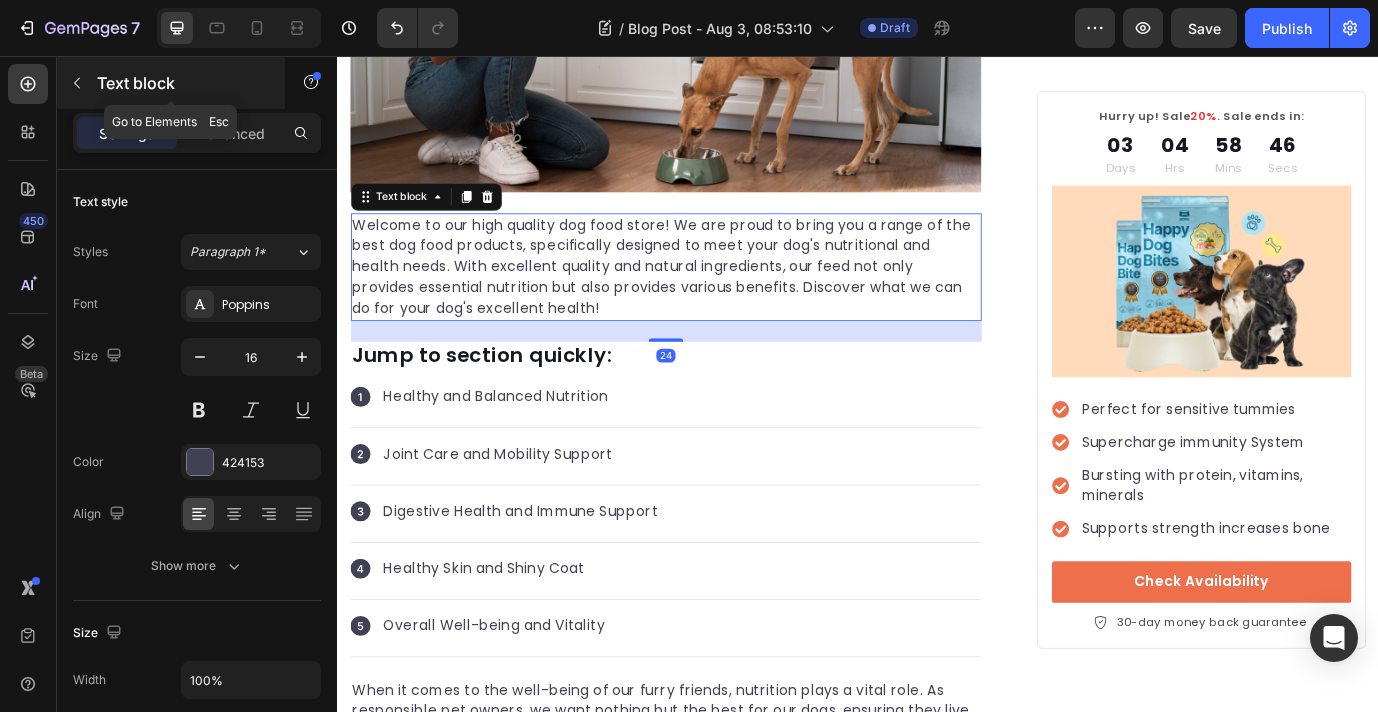 click 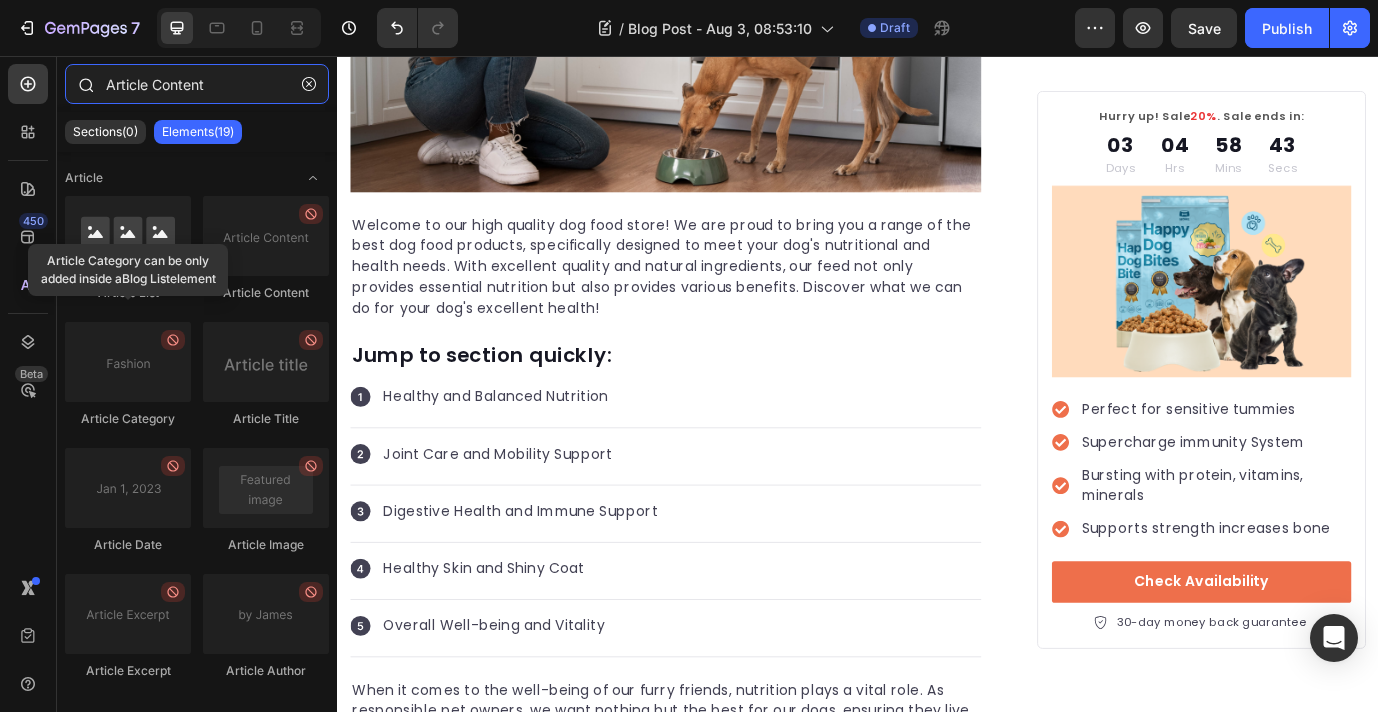 click on "Article Content" at bounding box center [197, 84] 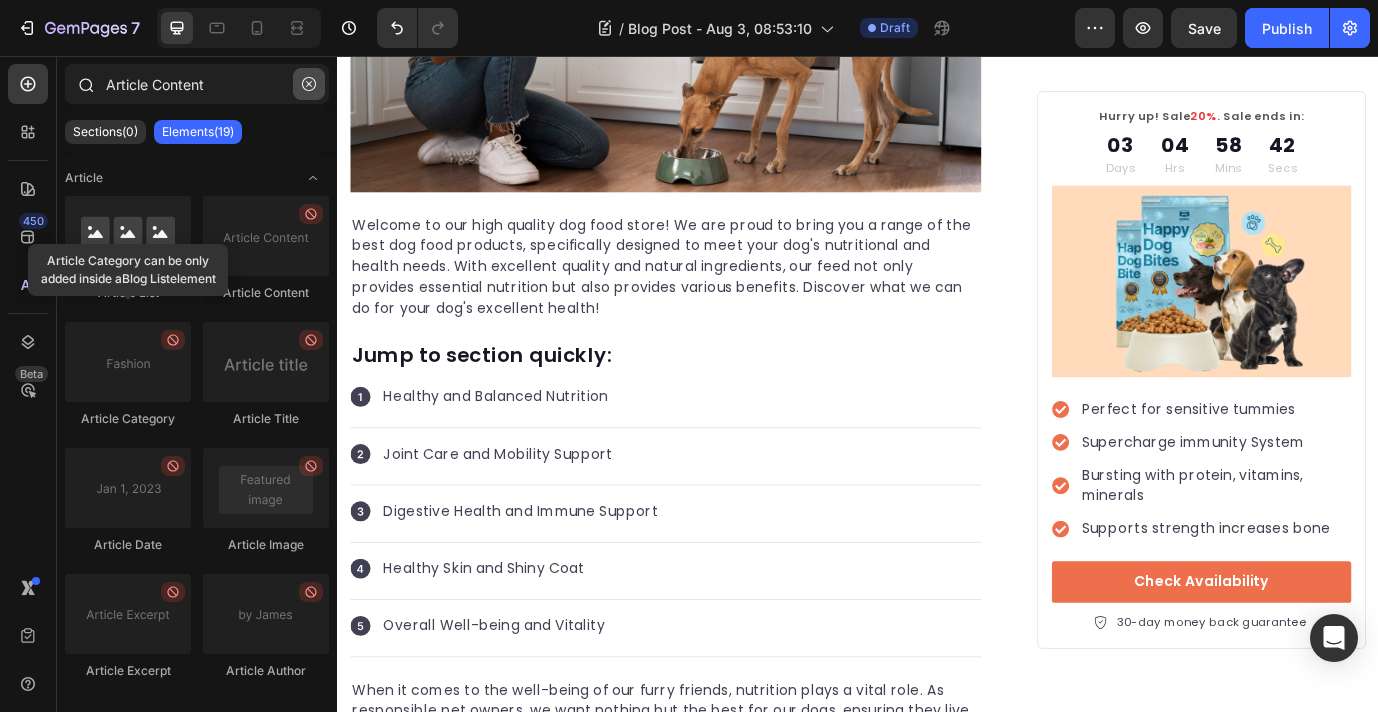 click 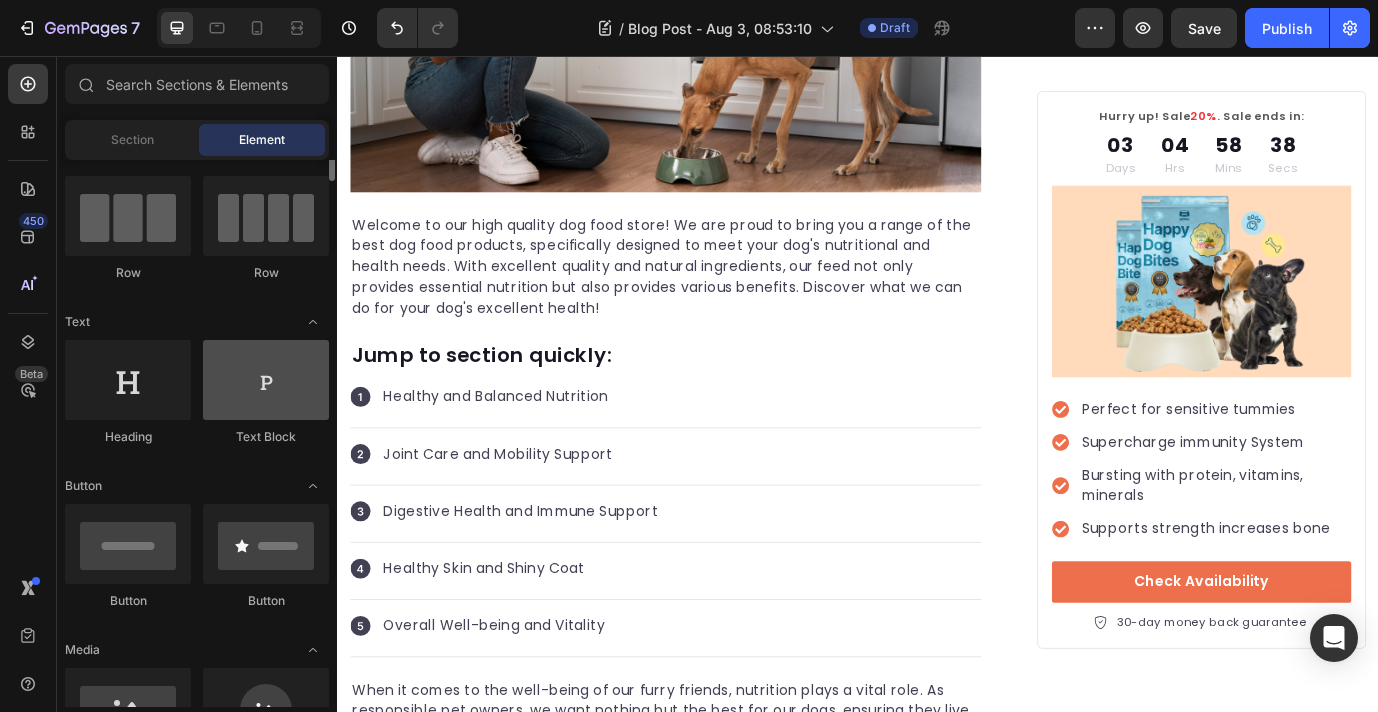 scroll, scrollTop: 115, scrollLeft: 0, axis: vertical 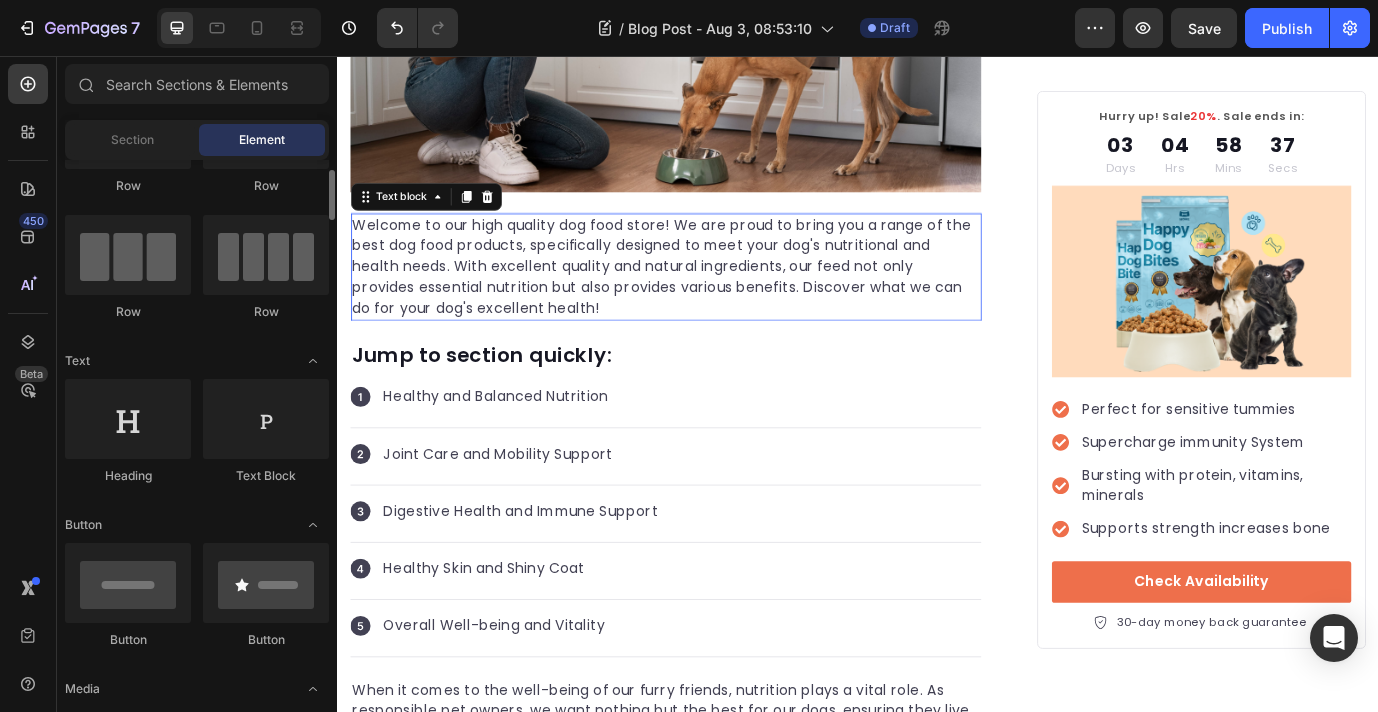 click on "Welcome to our high quality dog food store! We are proud to bring you a range of the best dog food products, specifically designed to meet your dog's nutritional and health needs. With excellent quality and natural ingredients, our feed not only provides essential nutrition but also provides various benefits. Discover what we can do for your dog's excellent health!" at bounding box center [715, 299] 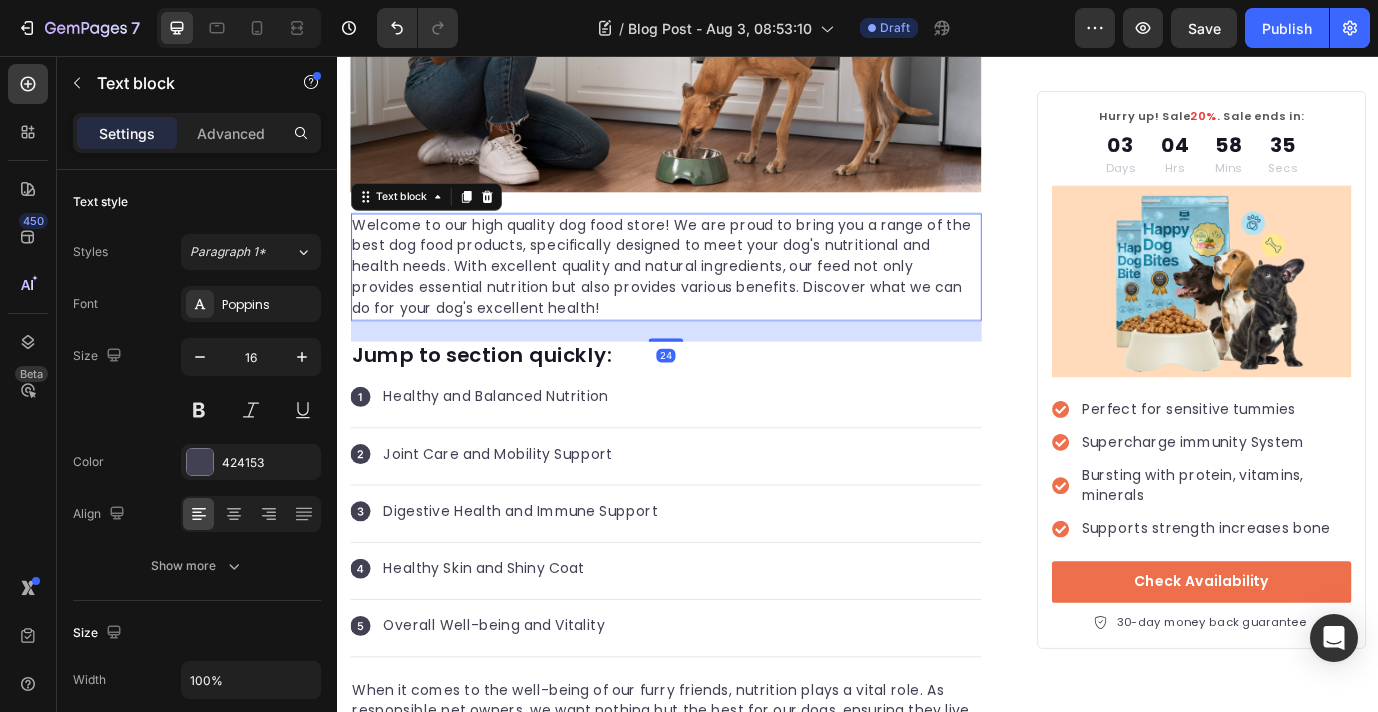 click on "Welcome to our high quality dog food store! We are proud to bring you a range of the best dog food products, specifically designed to meet your dog's nutritional and health needs. With excellent quality and natural ingredients, our feed not only provides essential nutrition but also provides various benefits. Discover what we can do for your dog's excellent health!" at bounding box center [715, 299] 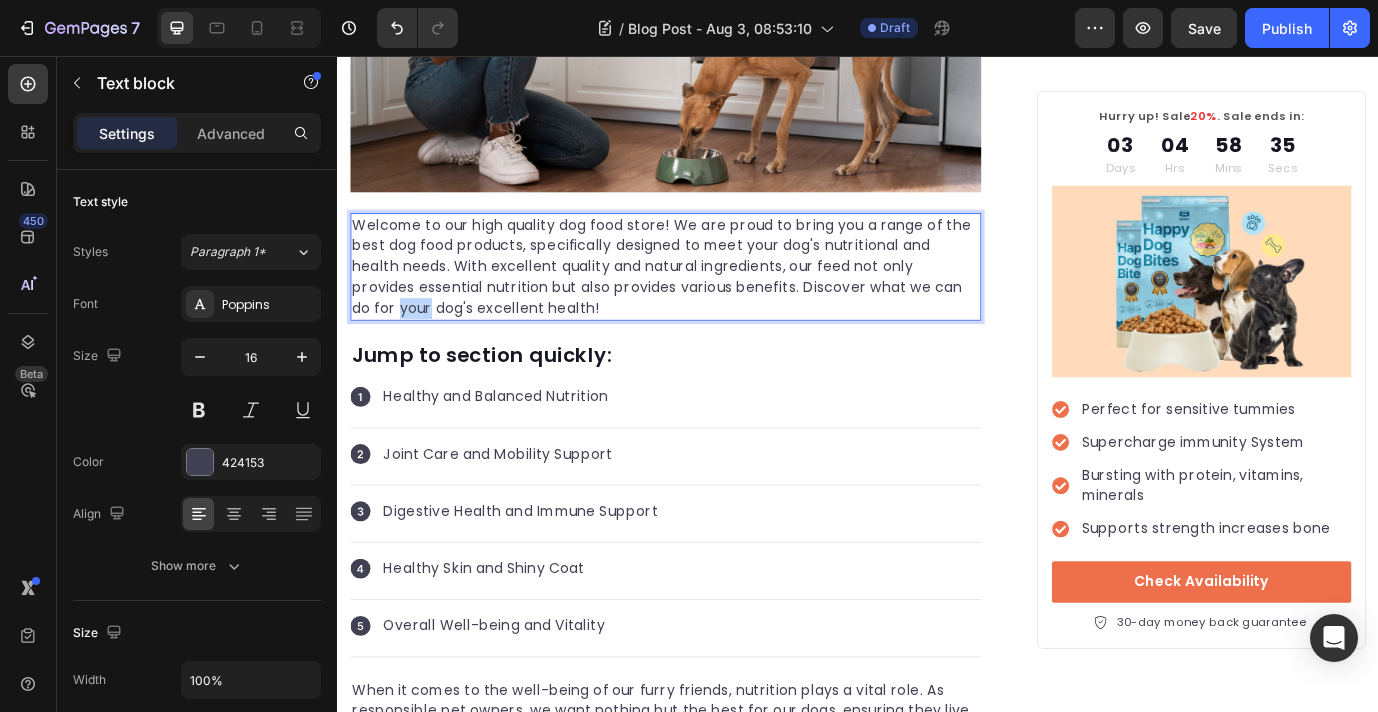 click on "Welcome to our high quality dog food store! We are proud to bring you a range of the best dog food products, specifically designed to meet your dog's nutritional and health needs. With excellent quality and natural ingredients, our feed not only provides essential nutrition but also provides various benefits. Discover what we can do for your dog's excellent health!" at bounding box center (715, 299) 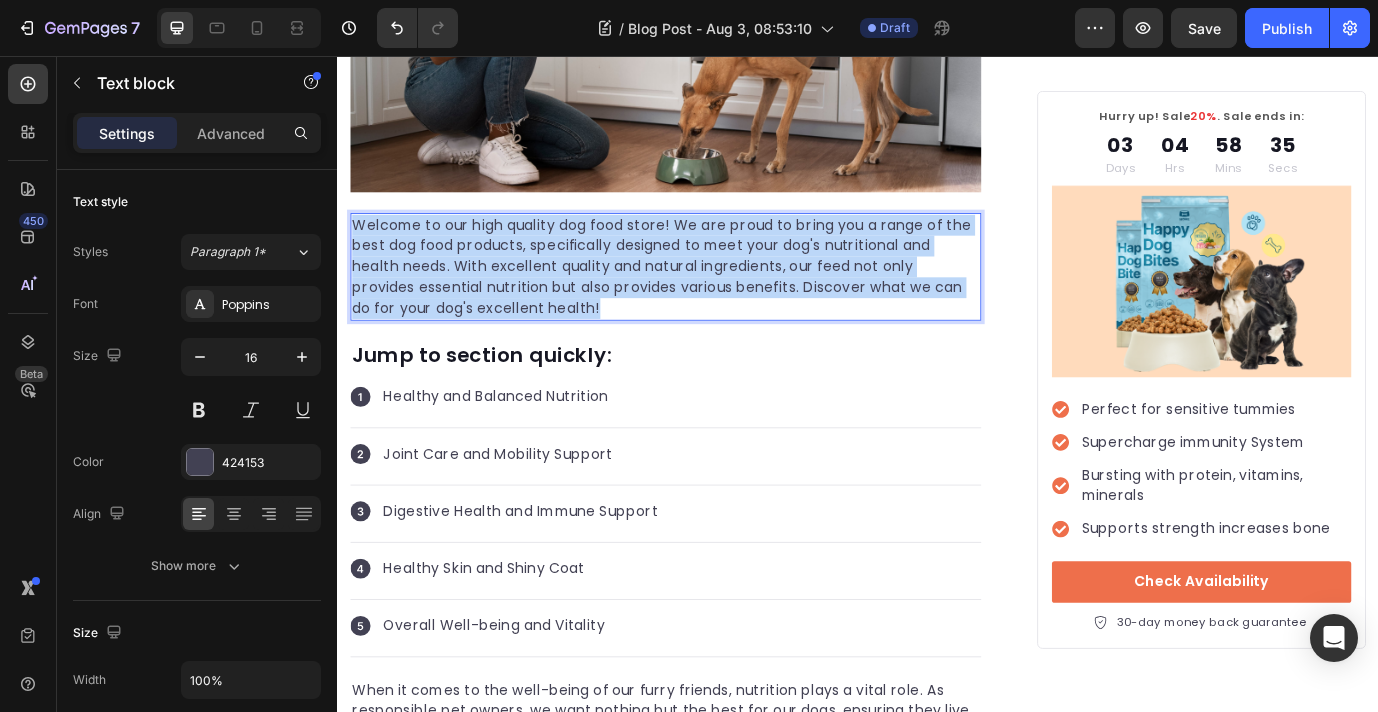 click on "Welcome to our high quality dog food store! We are proud to bring you a range of the best dog food products, specifically designed to meet your dog's nutritional and health needs. With excellent quality and natural ingredients, our feed not only provides essential nutrition but also provides various benefits. Discover what we can do for your dog's excellent health!" at bounding box center [715, 299] 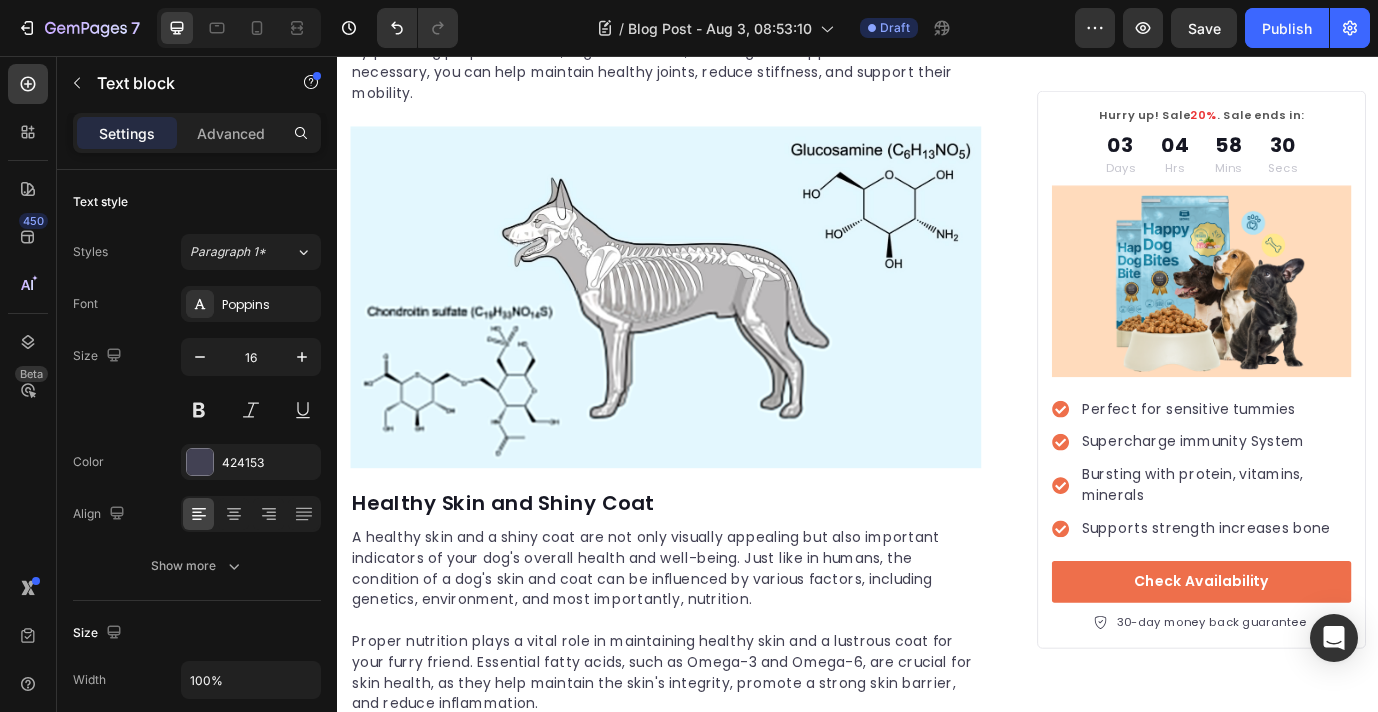 scroll, scrollTop: 3263, scrollLeft: 0, axis: vertical 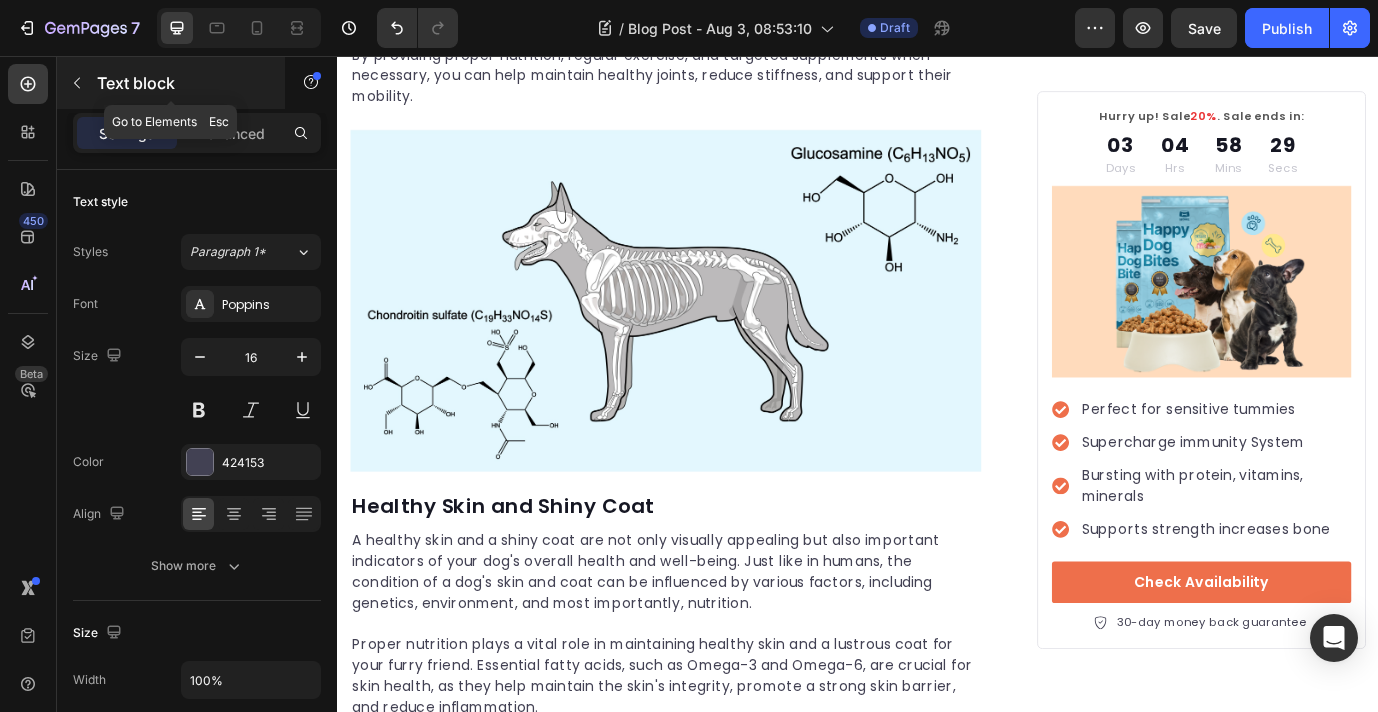 click 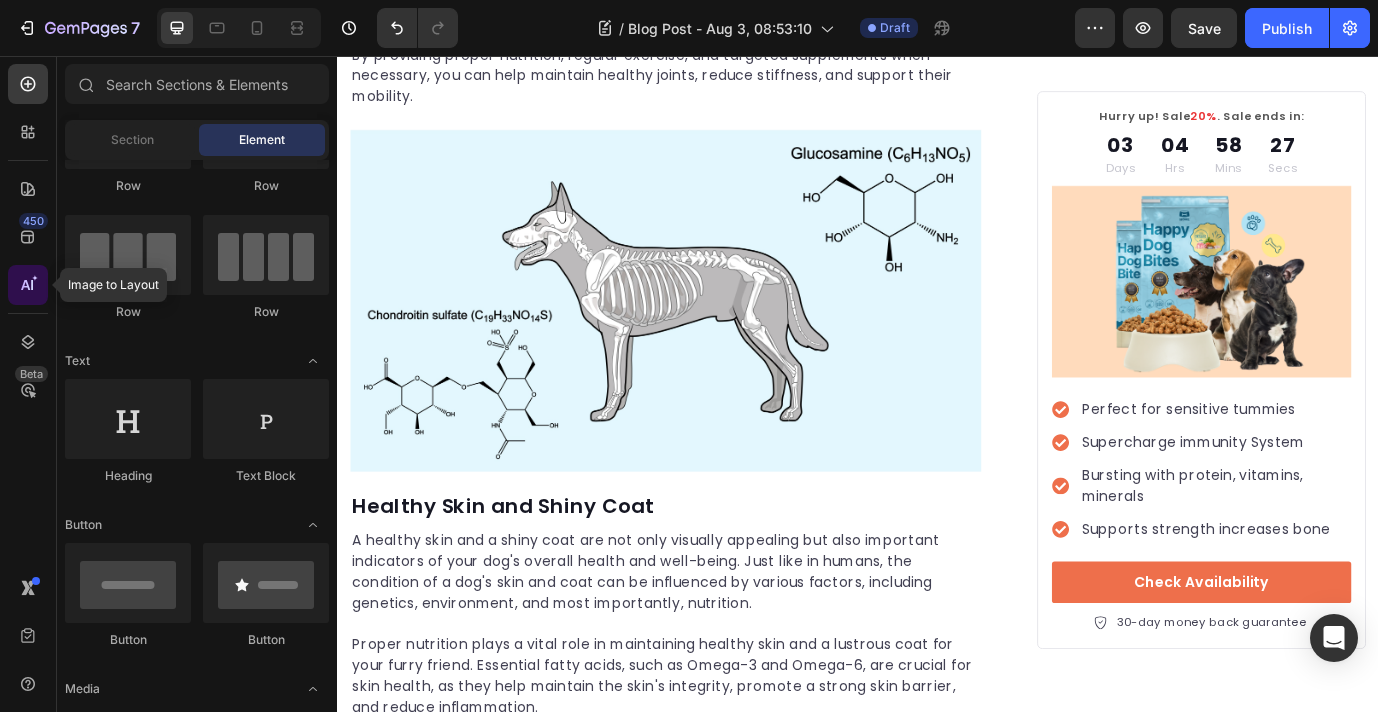 click 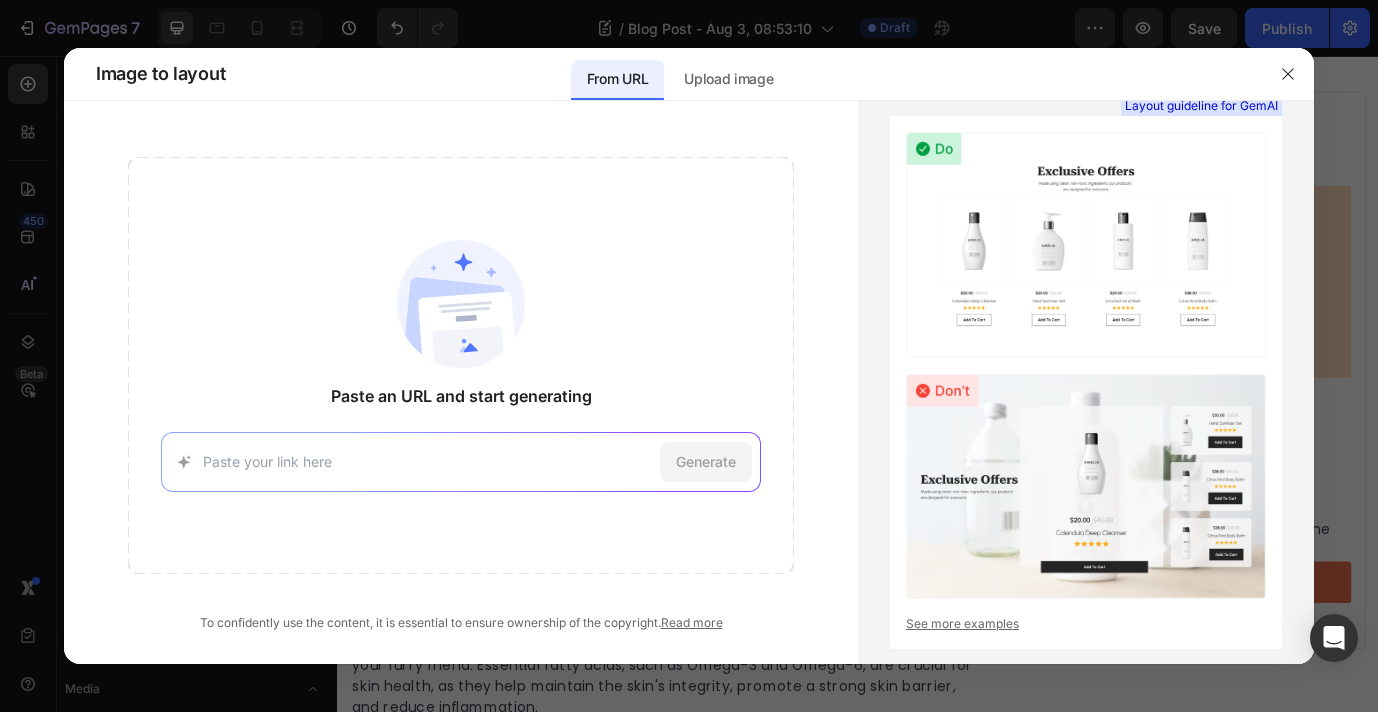 paste on "https://ceddxp-e8.myshopify.com/blogs/grief-support/comfort-someone-who-is-grieving-through-condelences-text-messages" 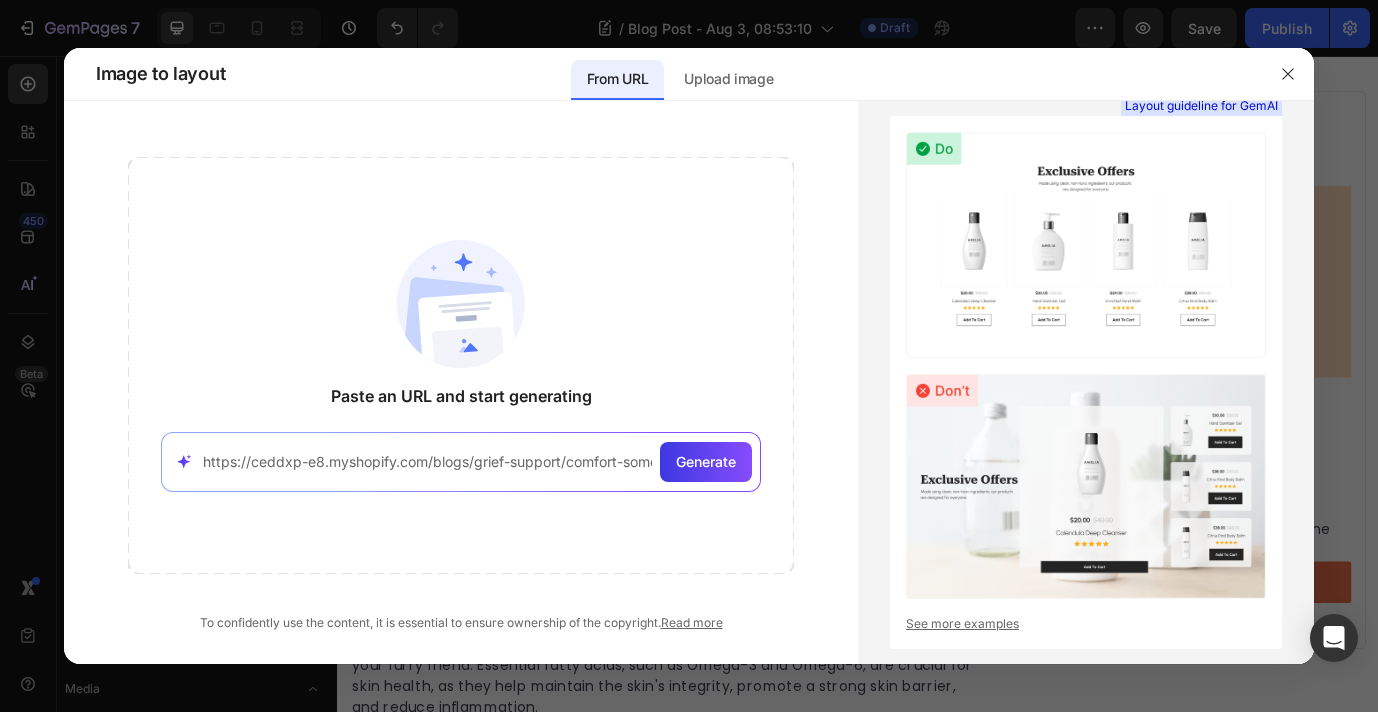 scroll, scrollTop: 0, scrollLeft: 402, axis: horizontal 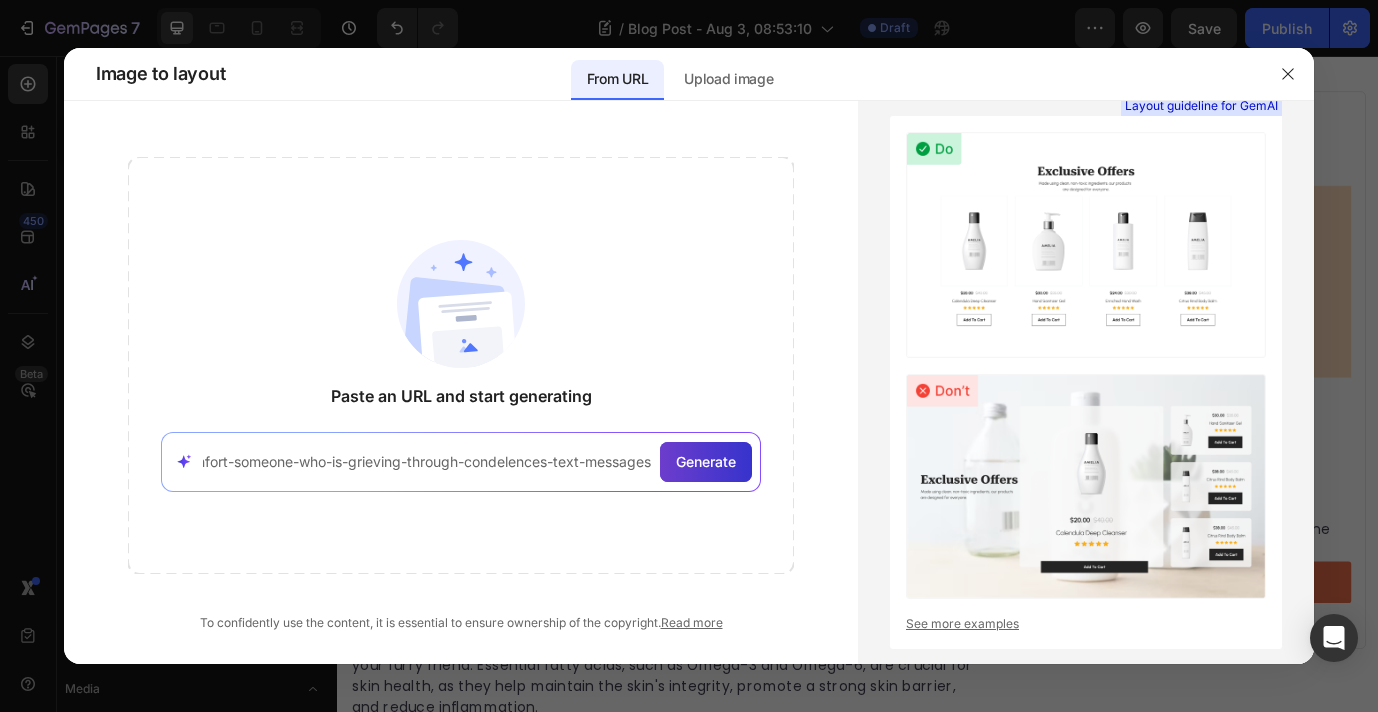 type on "https://ceddxp-e8.myshopify.com/blogs/grief-support/comfort-someone-who-is-grieving-through-condelences-text-messages" 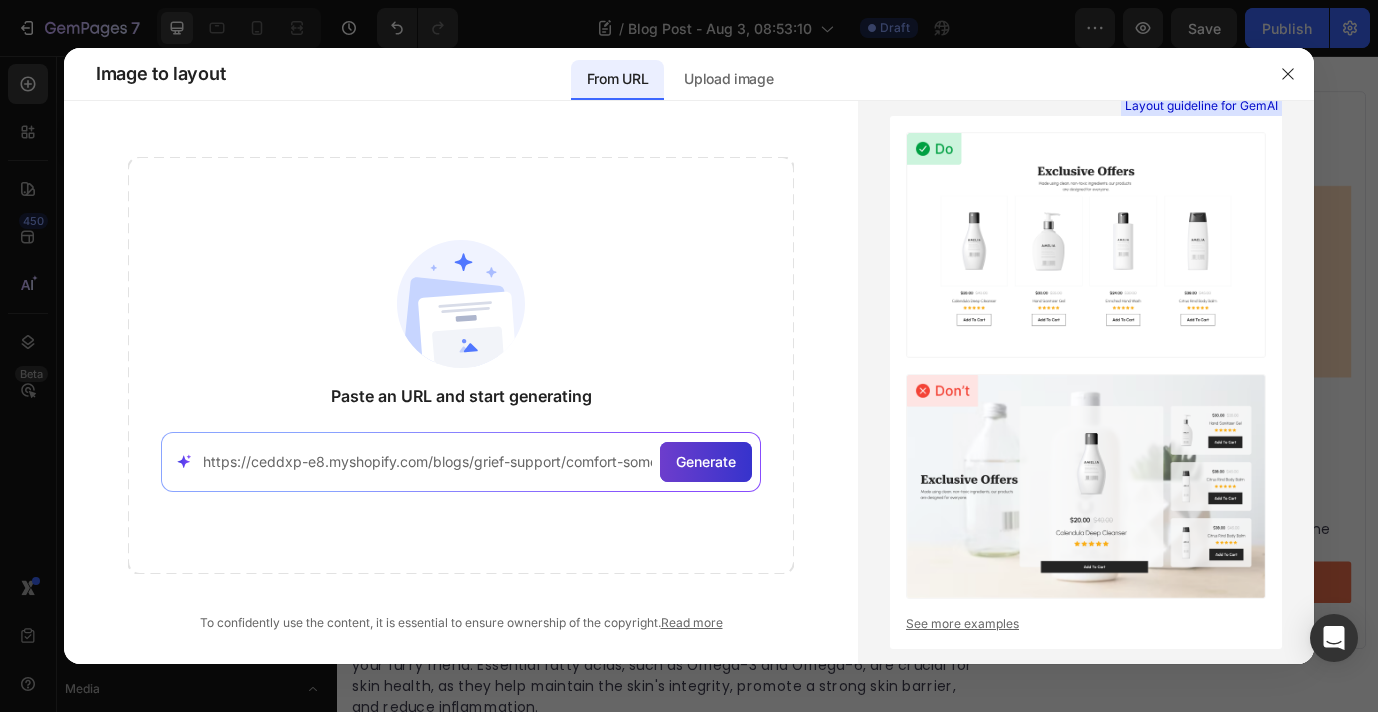 click on "Generate" 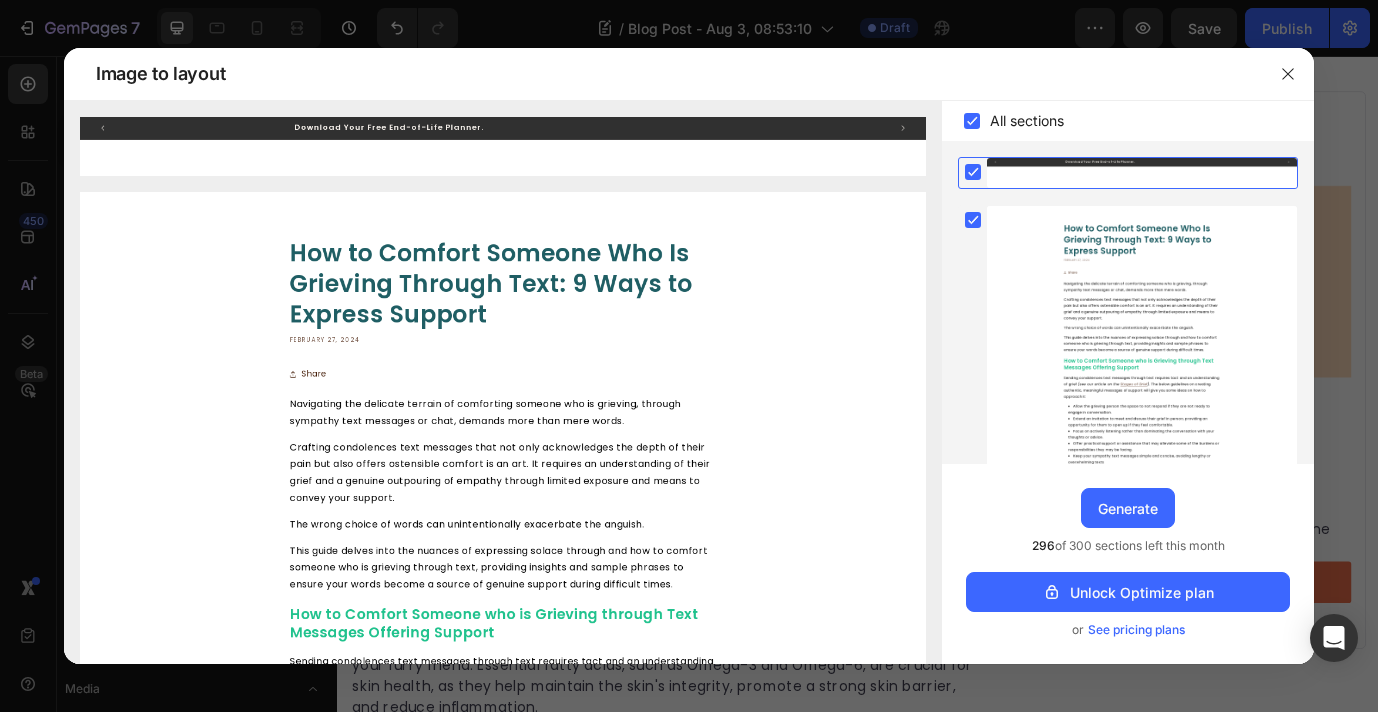 scroll, scrollTop: 344, scrollLeft: 0, axis: vertical 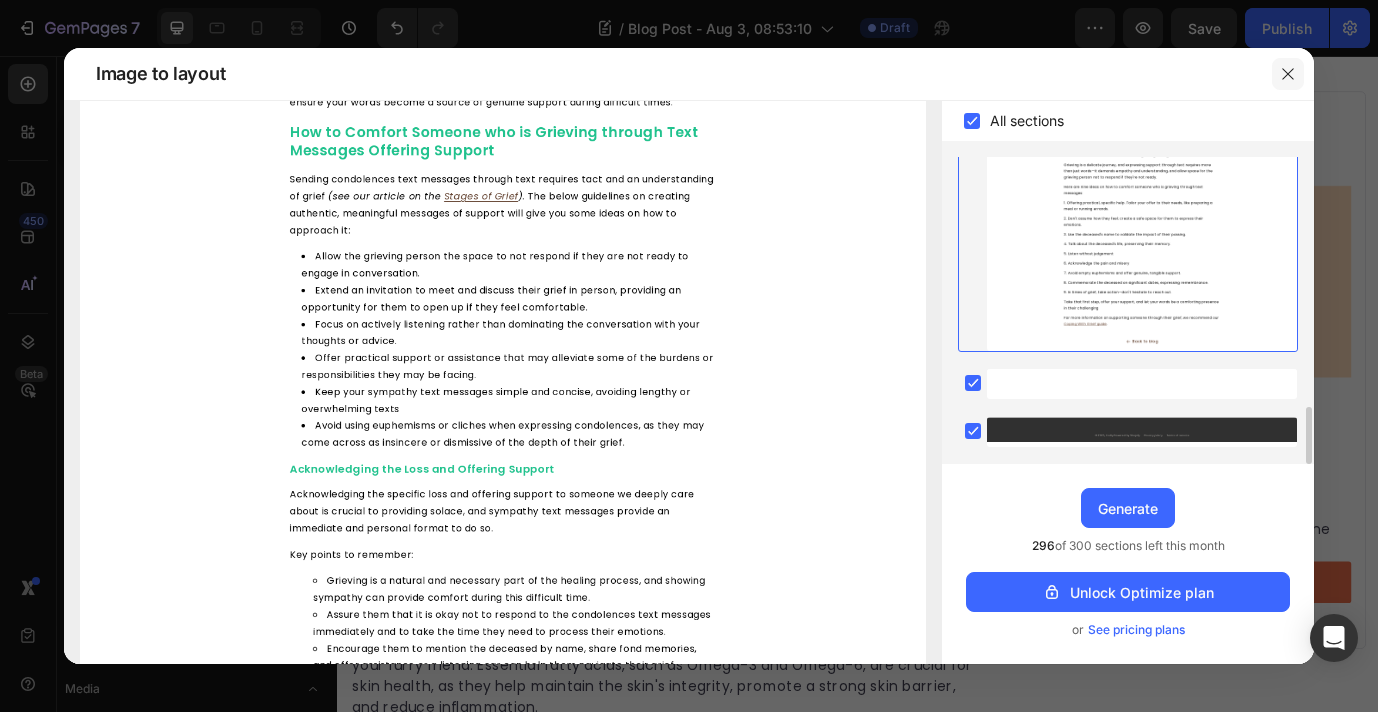 click 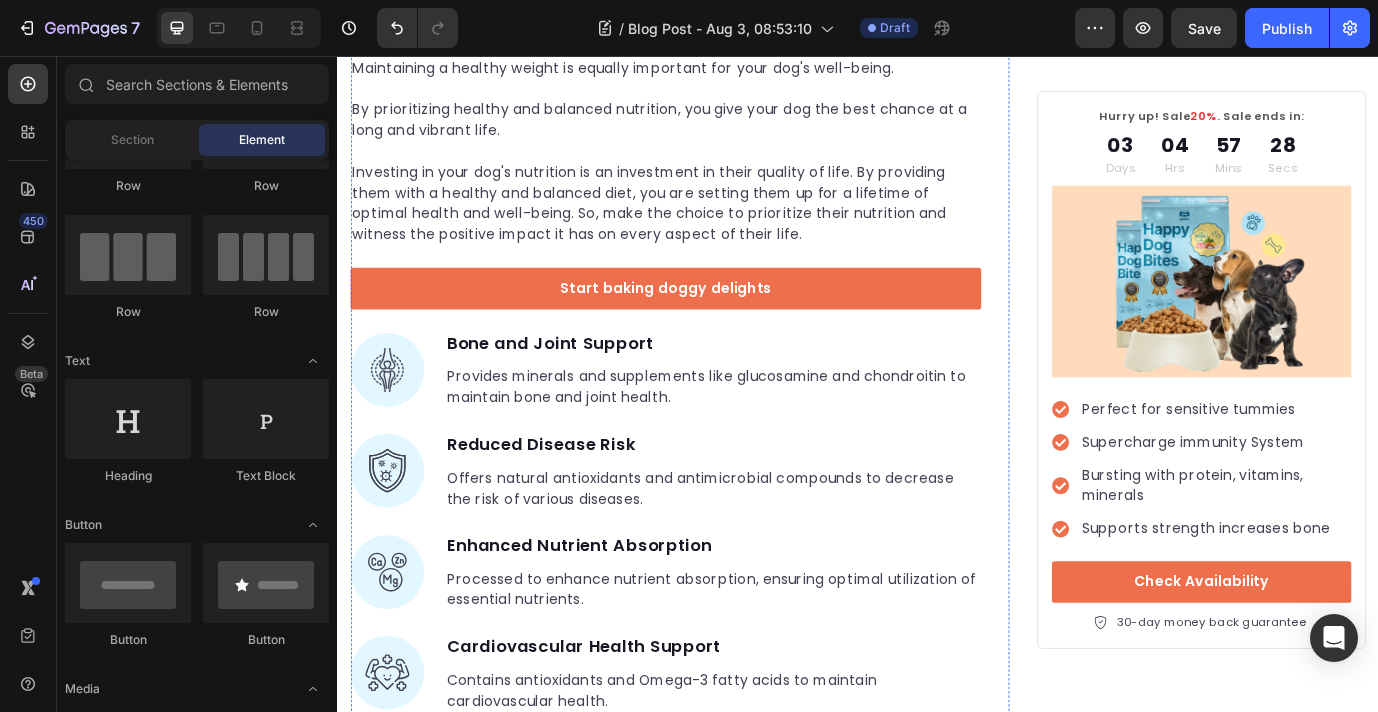 scroll, scrollTop: 0, scrollLeft: 0, axis: both 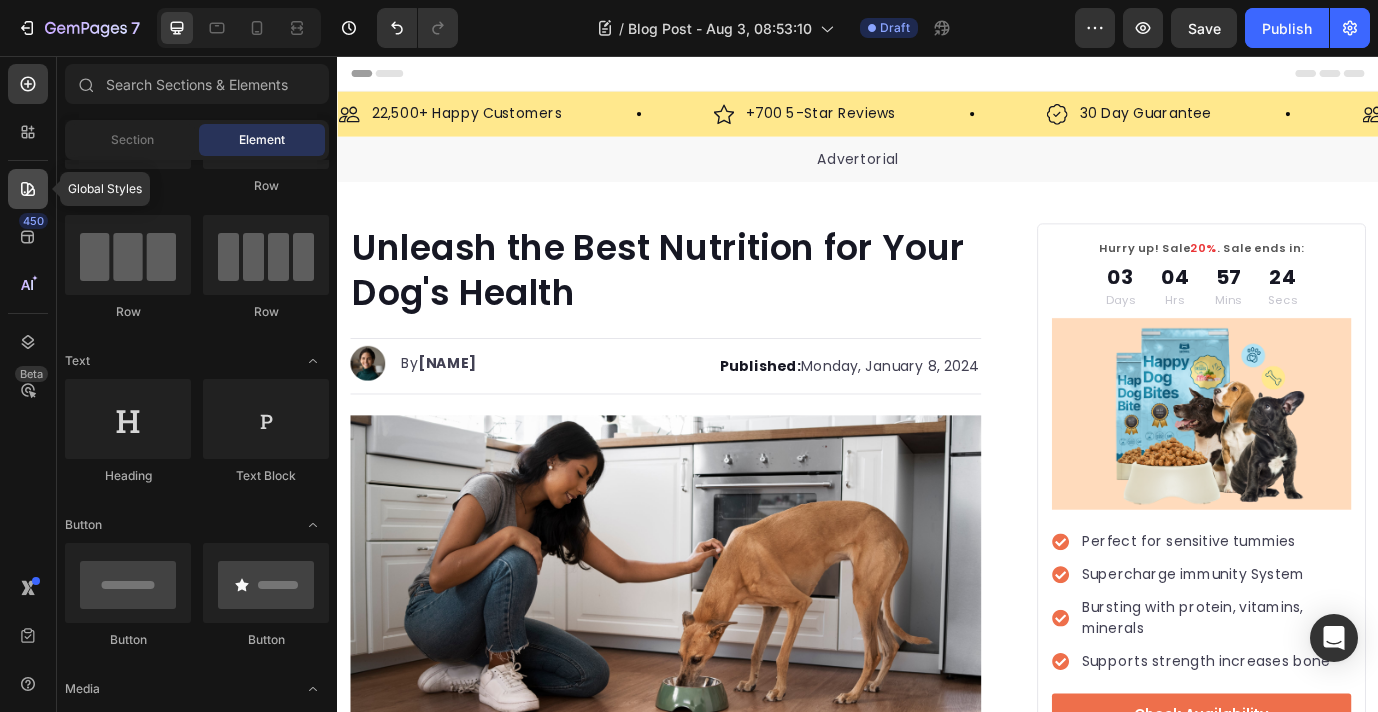 click 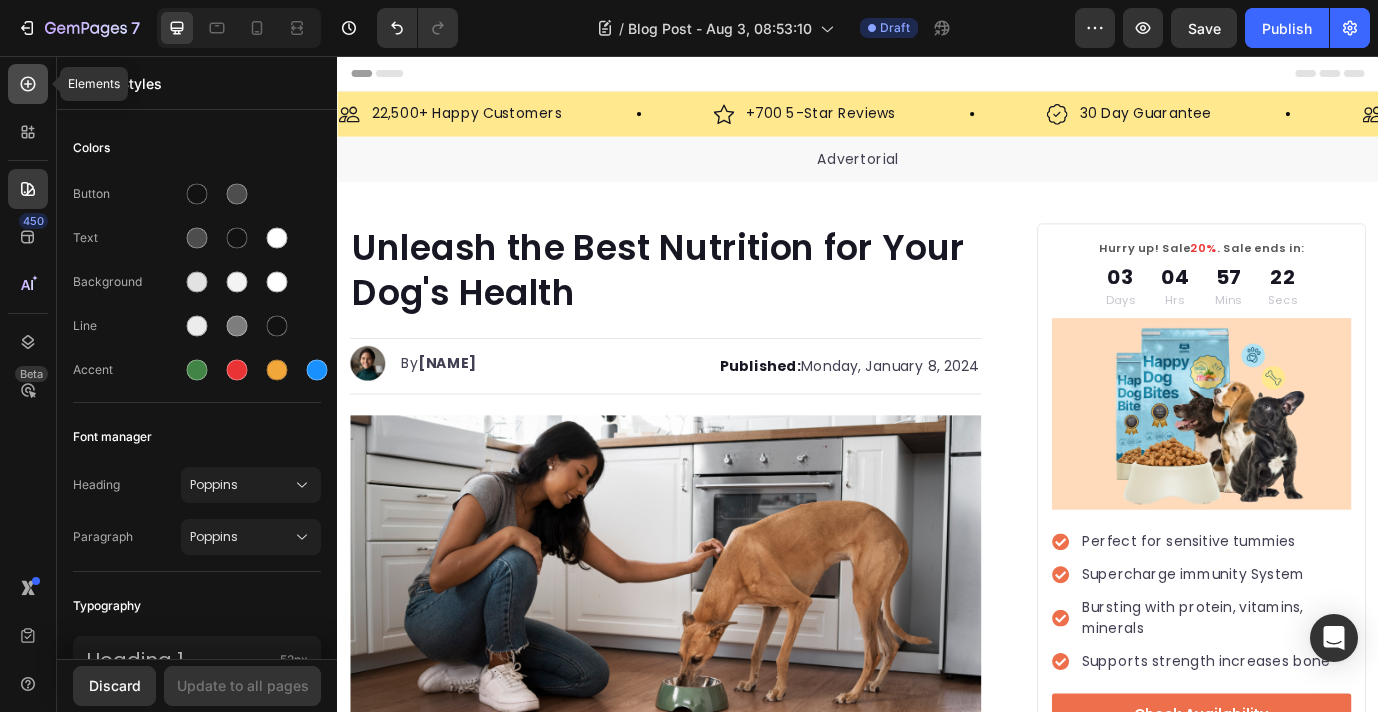 click 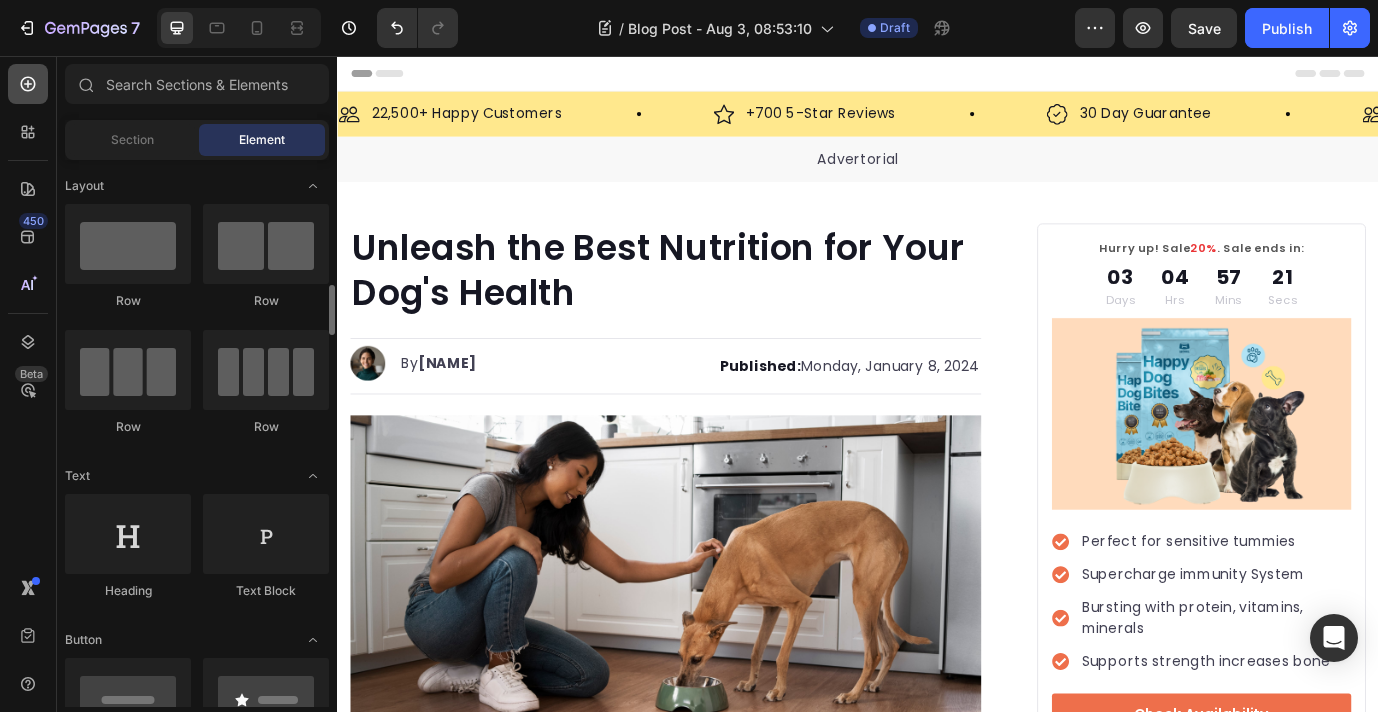 scroll, scrollTop: 115, scrollLeft: 0, axis: vertical 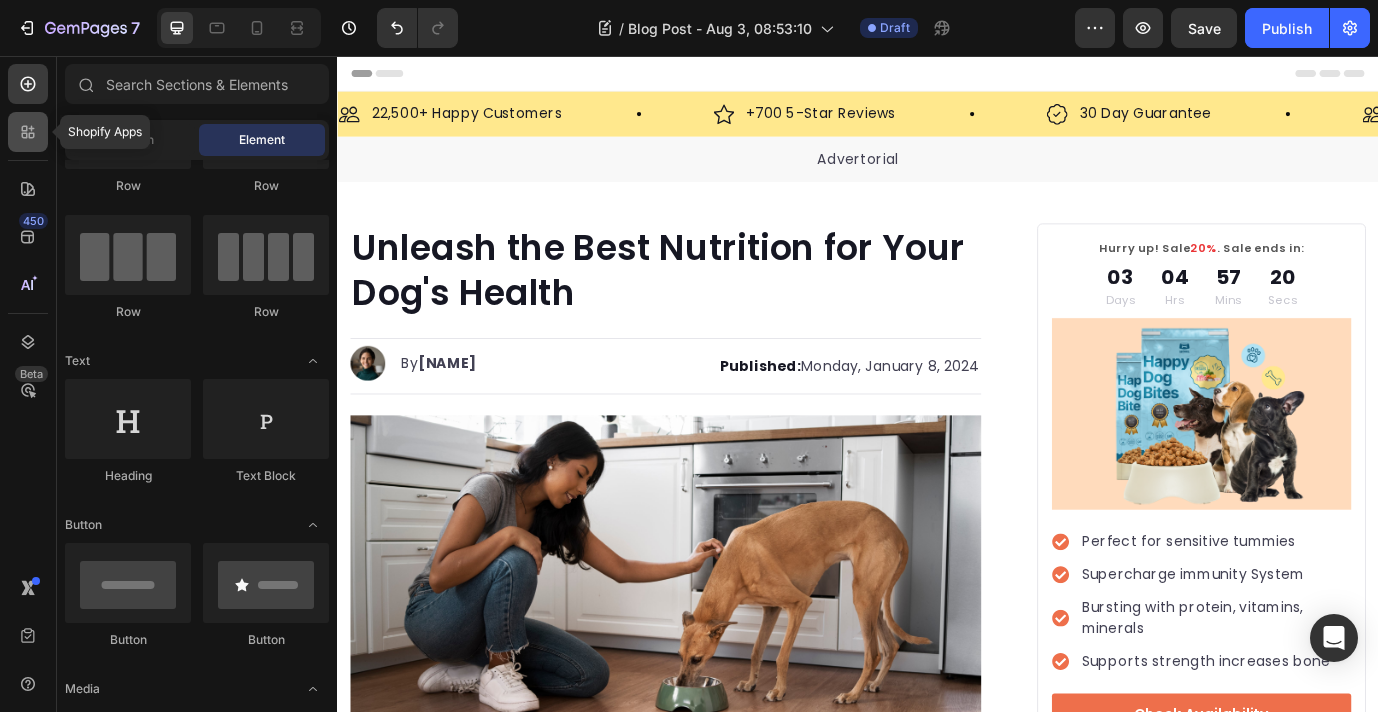 click 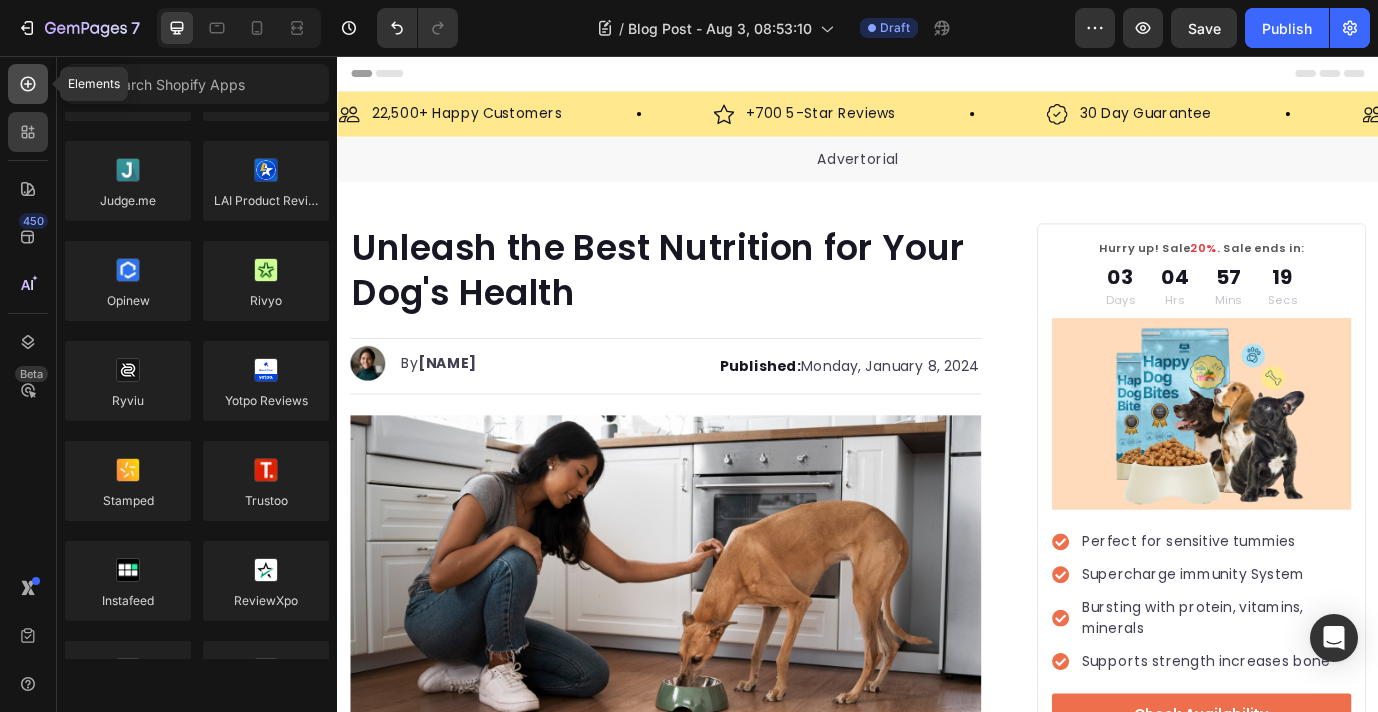 click 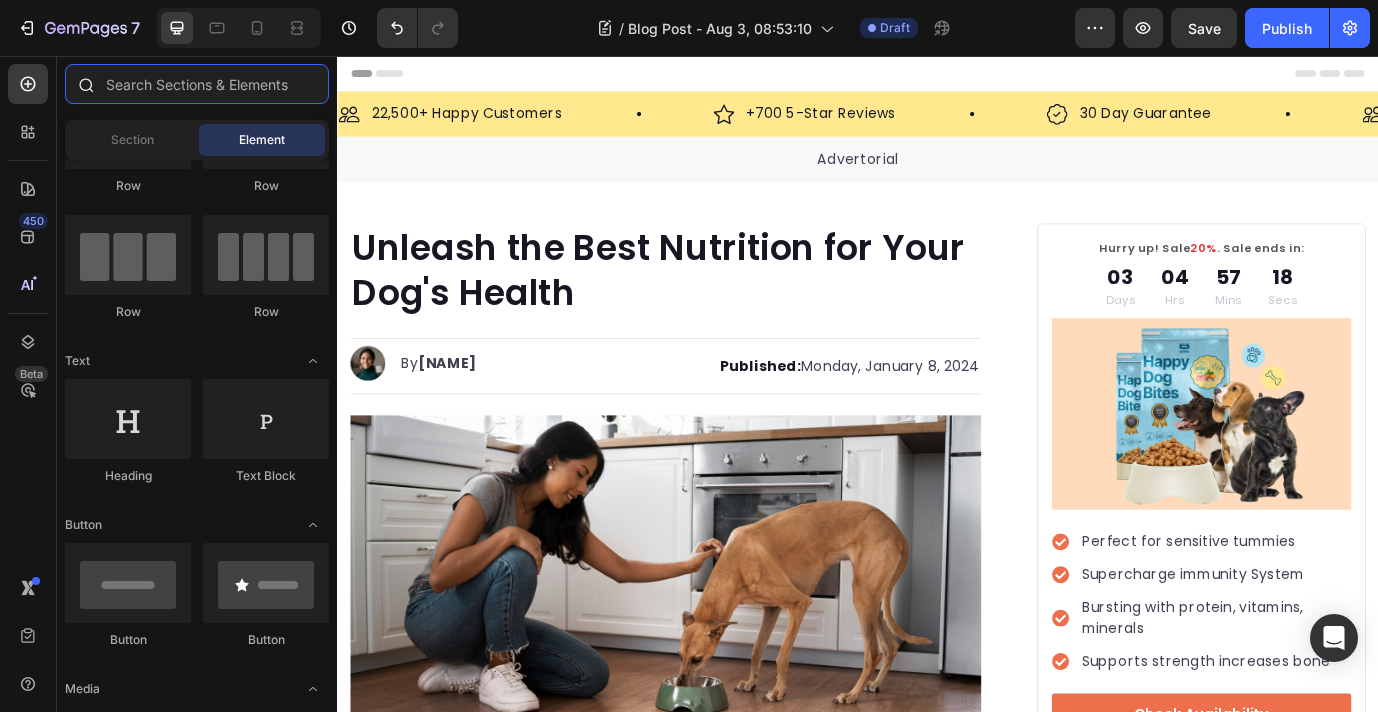 click at bounding box center (197, 84) 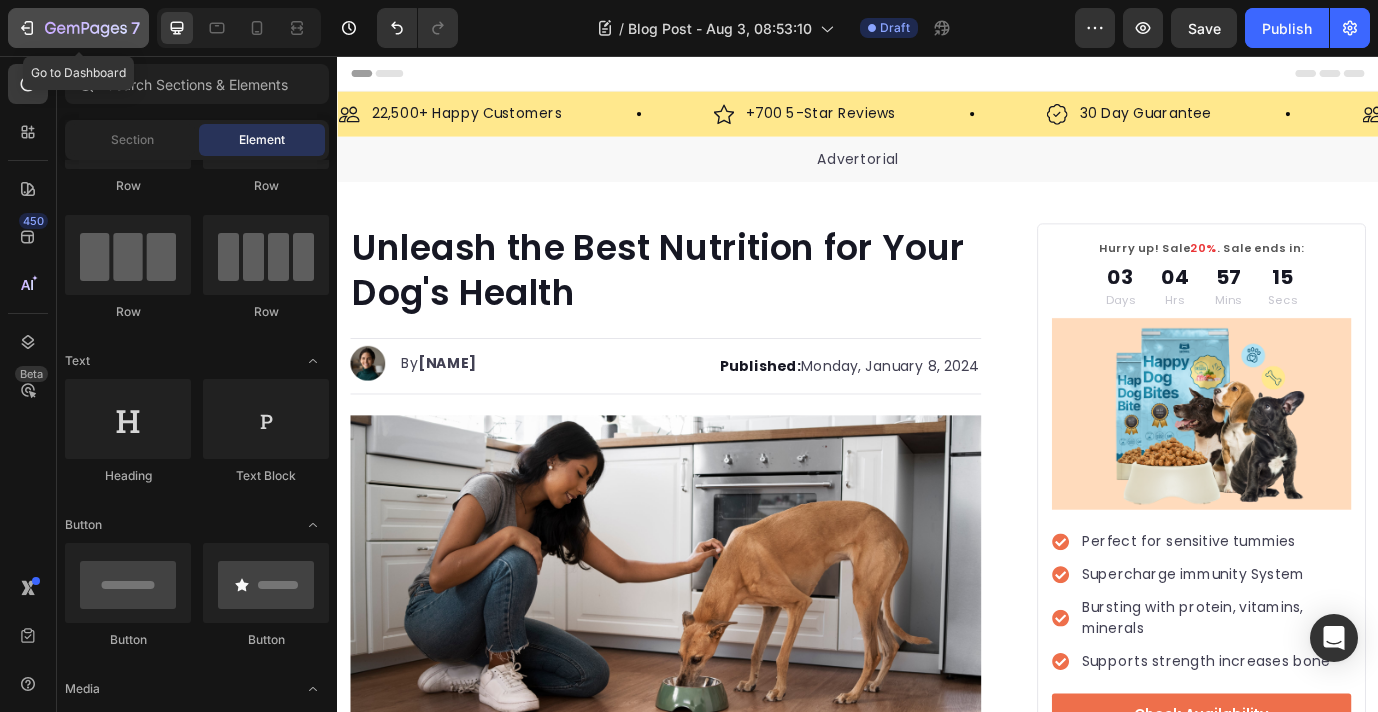 click 